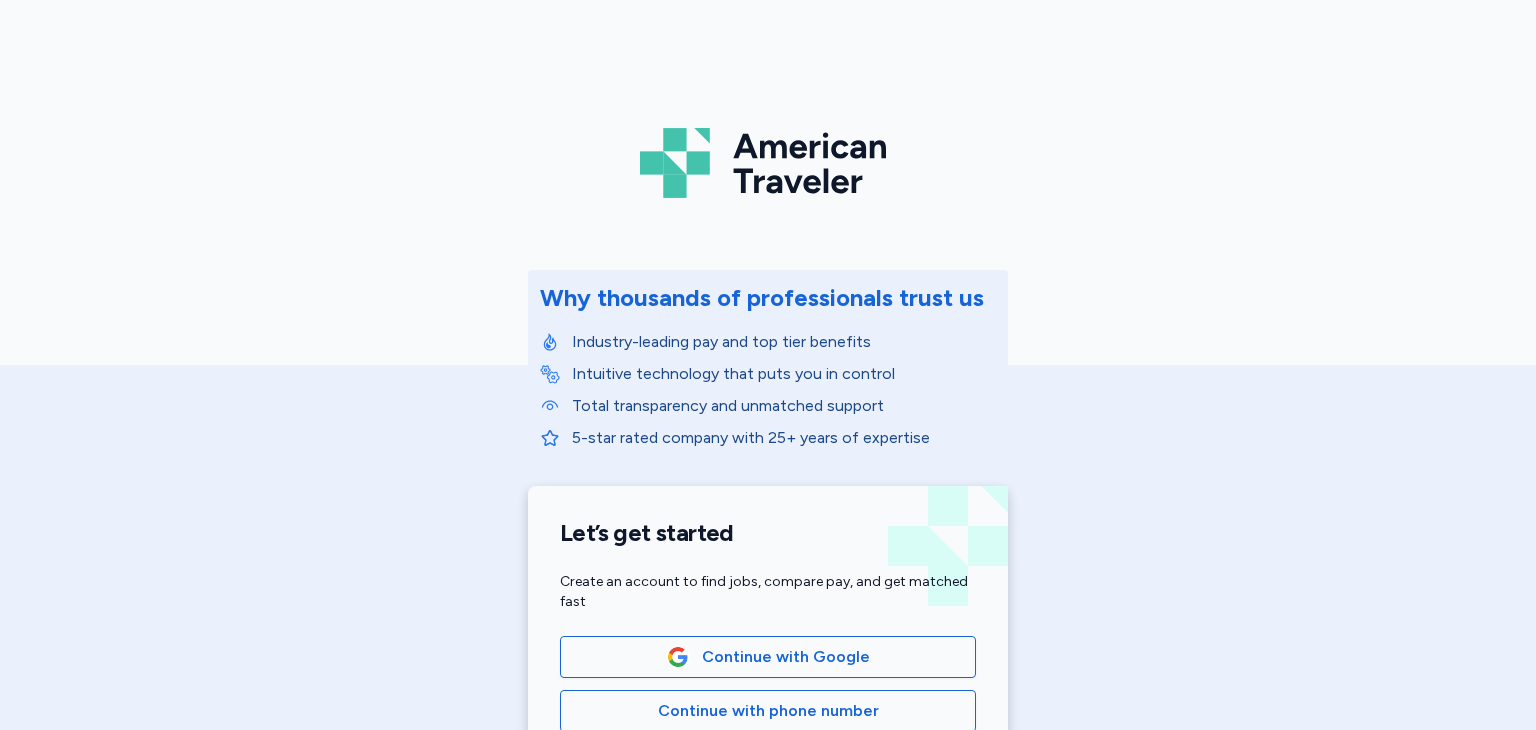 scroll, scrollTop: 0, scrollLeft: 0, axis: both 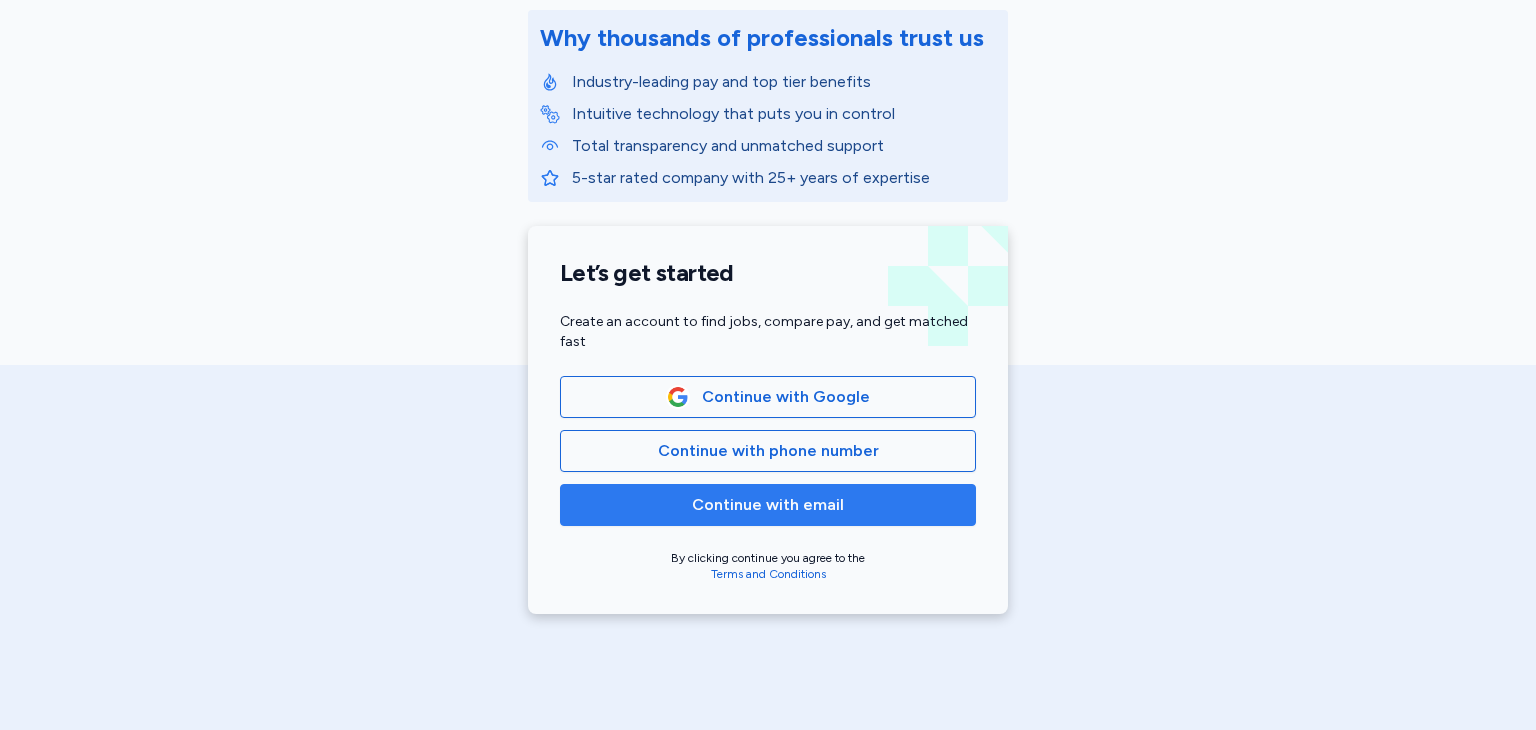 click on "Continue with email" at bounding box center [768, 505] 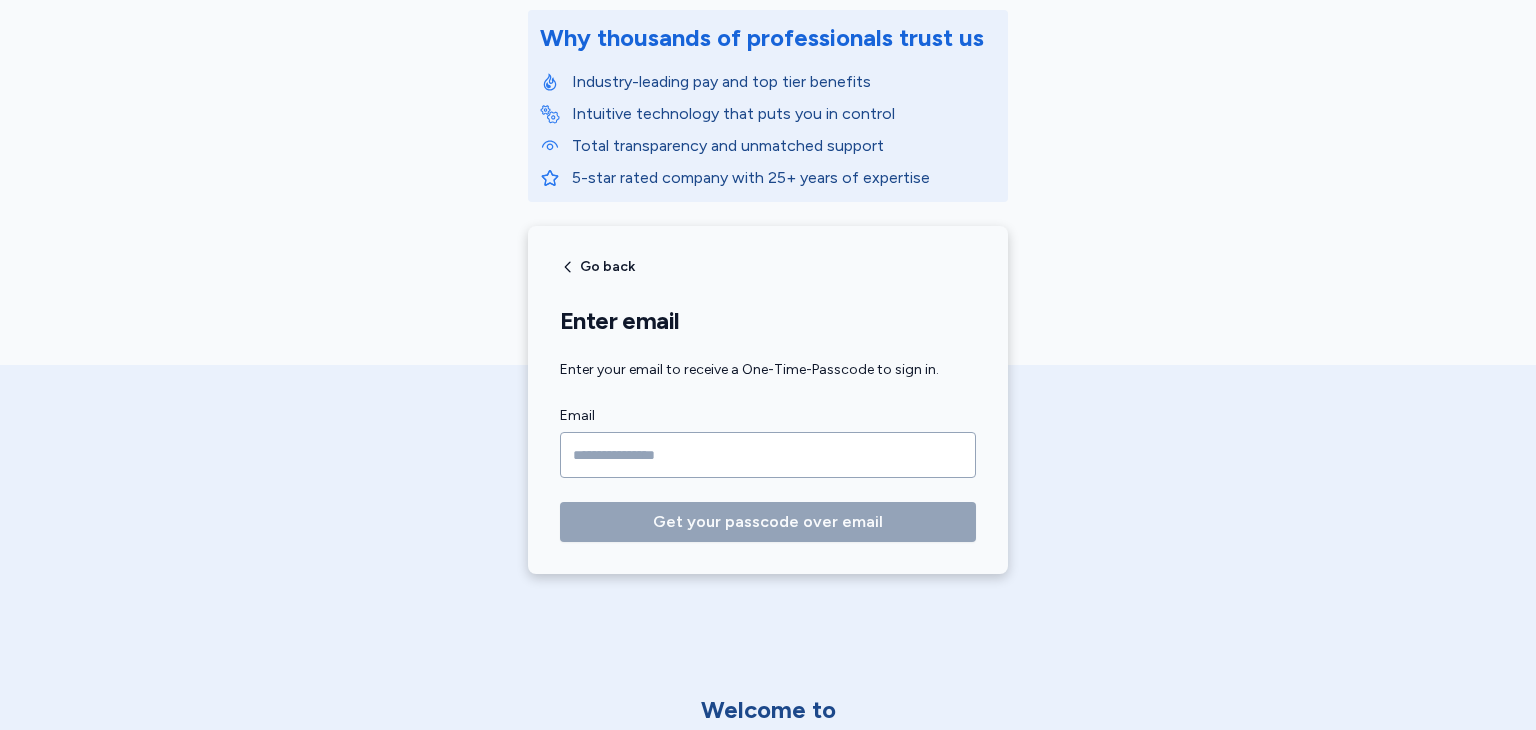 click at bounding box center (768, 455) 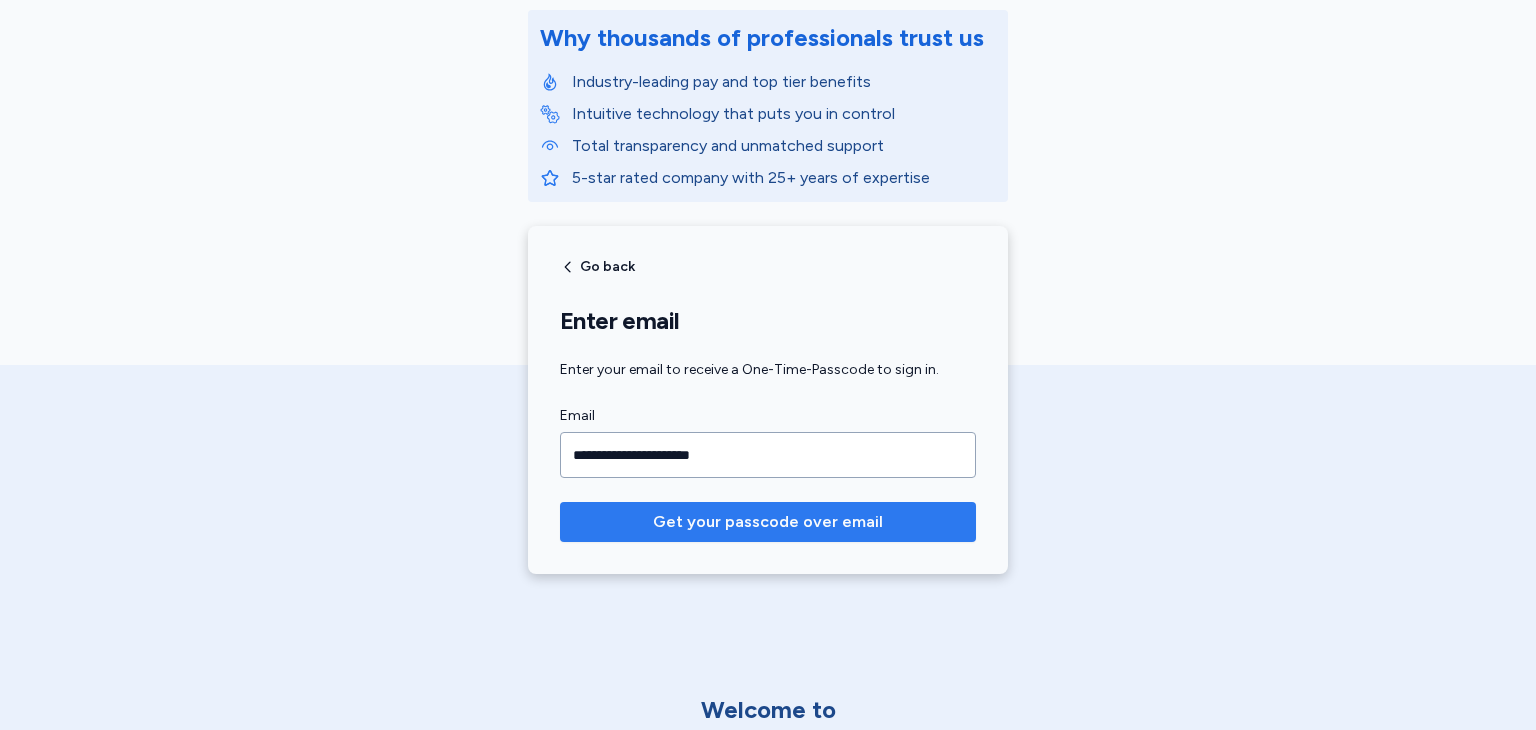 type on "**********" 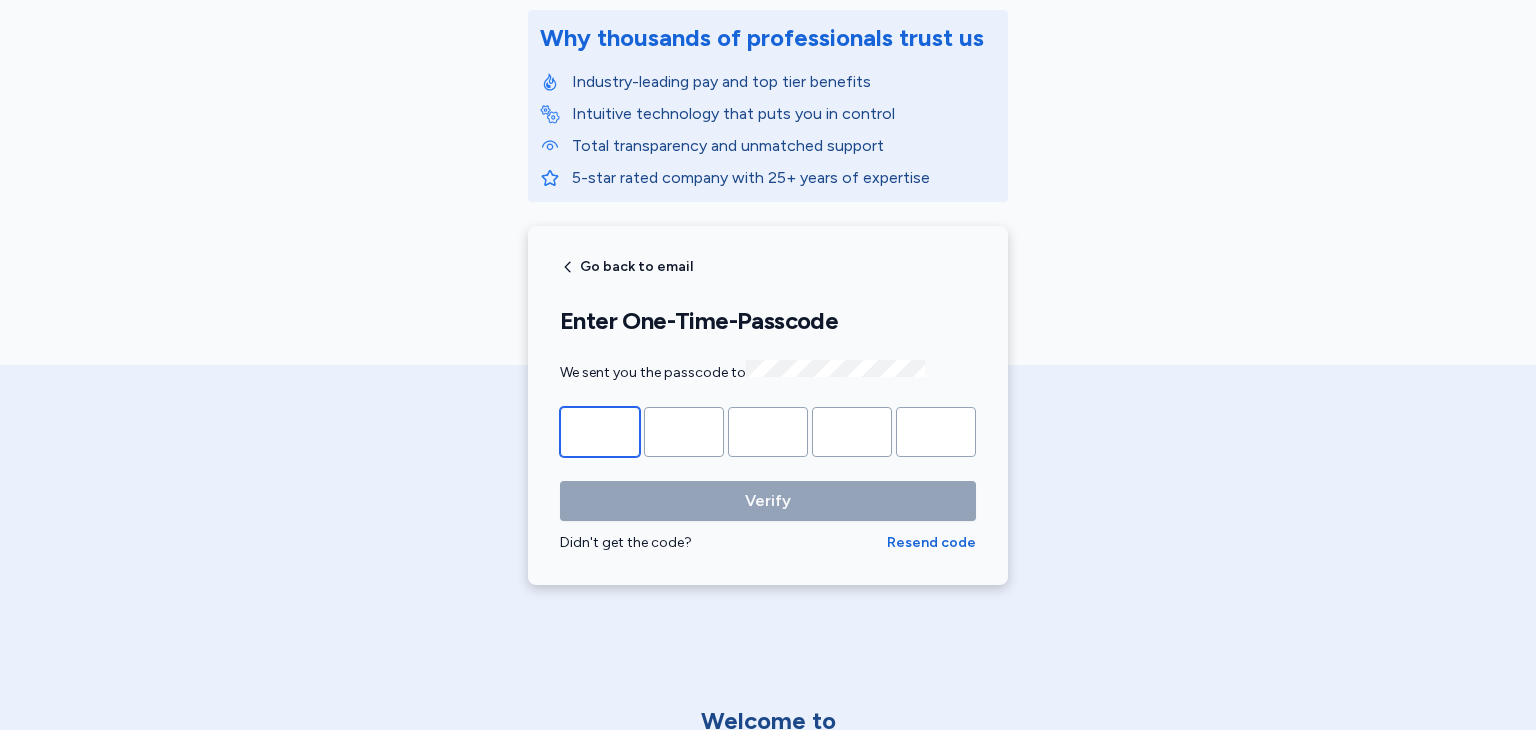 type on "*" 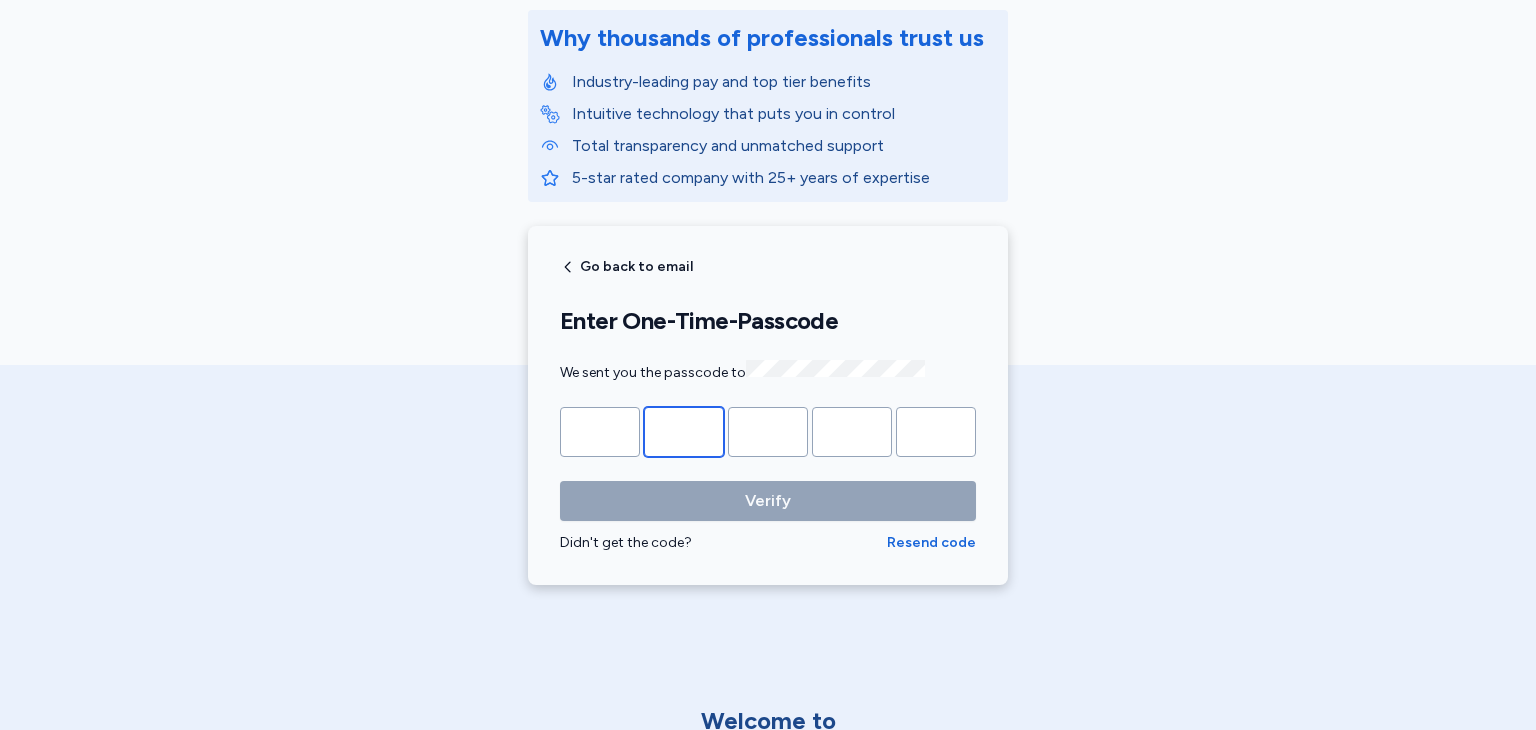 type on "*" 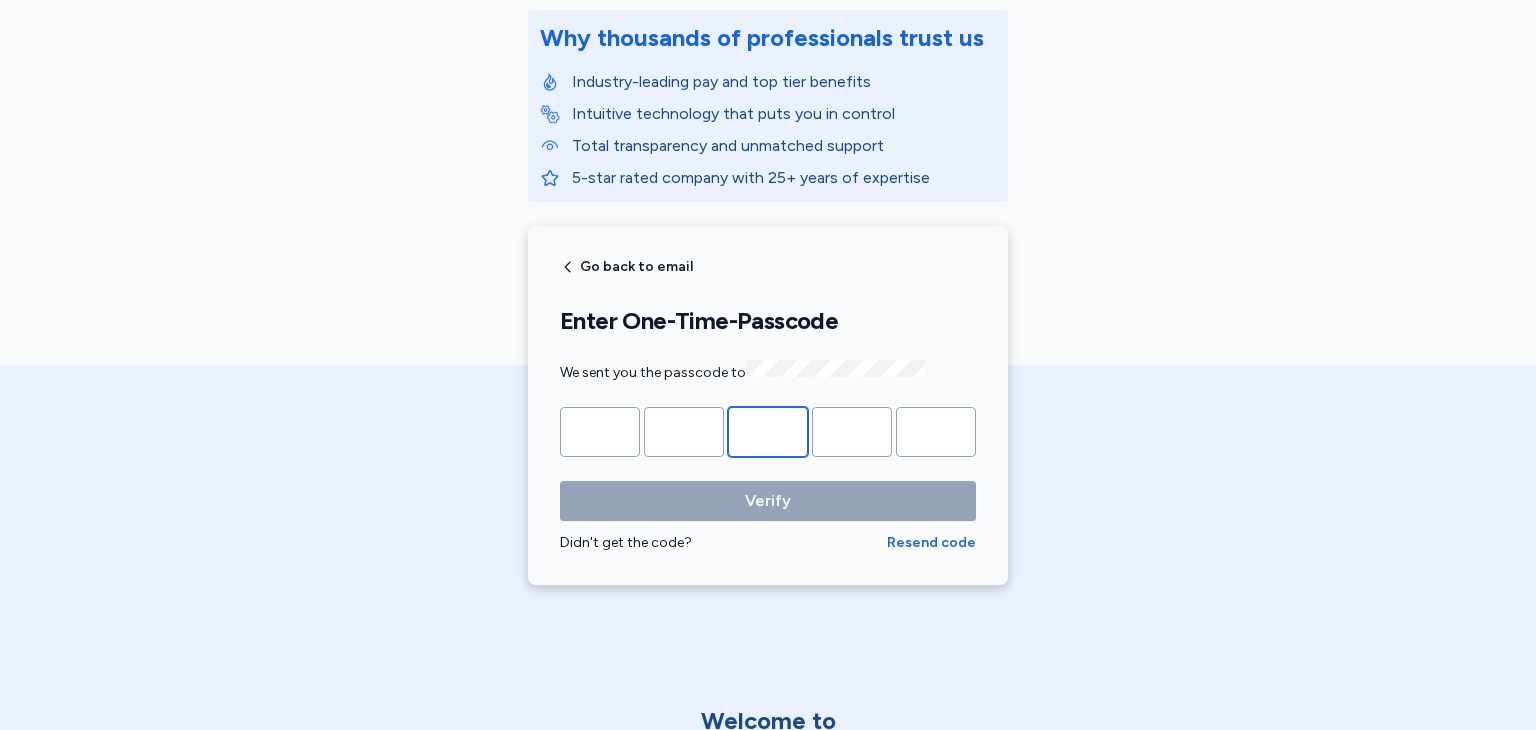 type on "*" 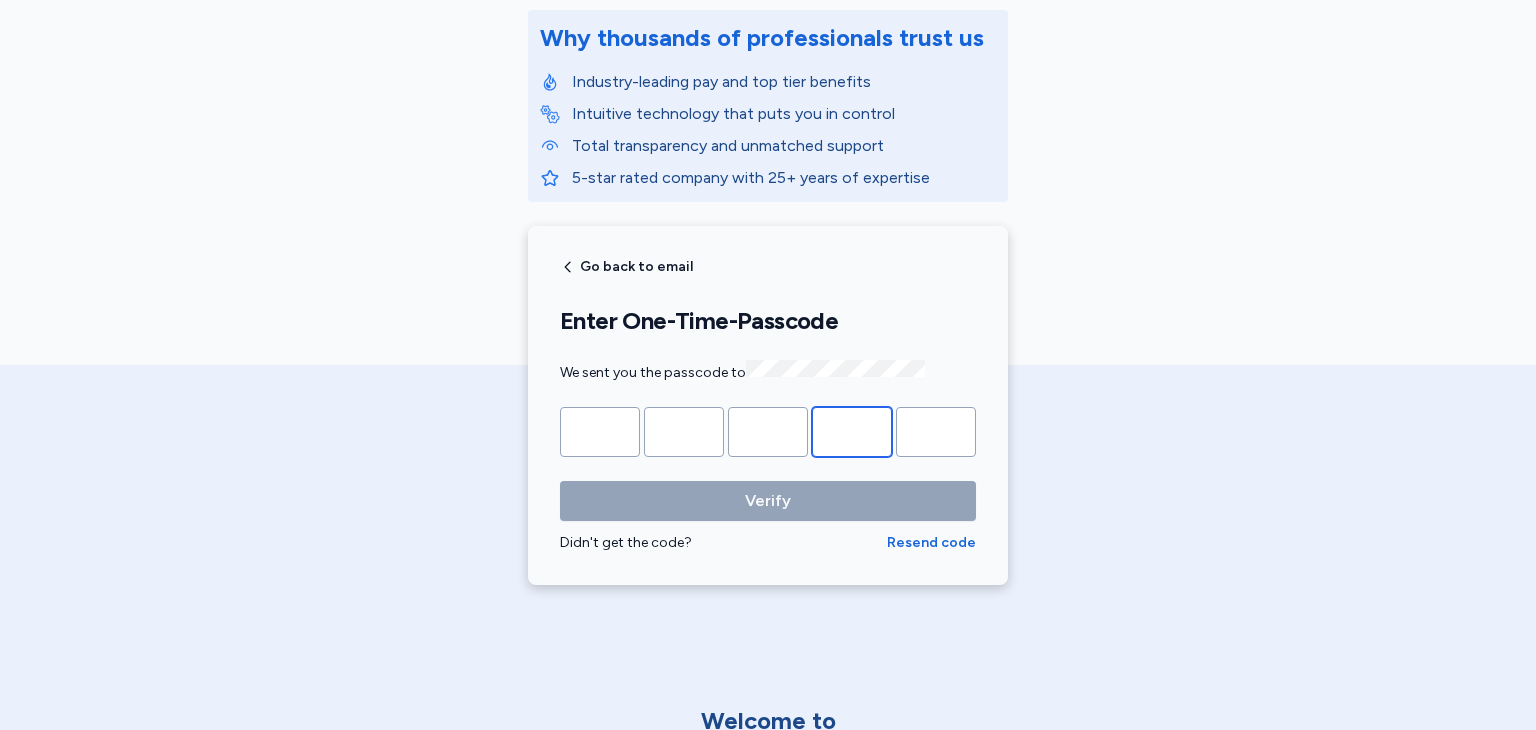 type on "*" 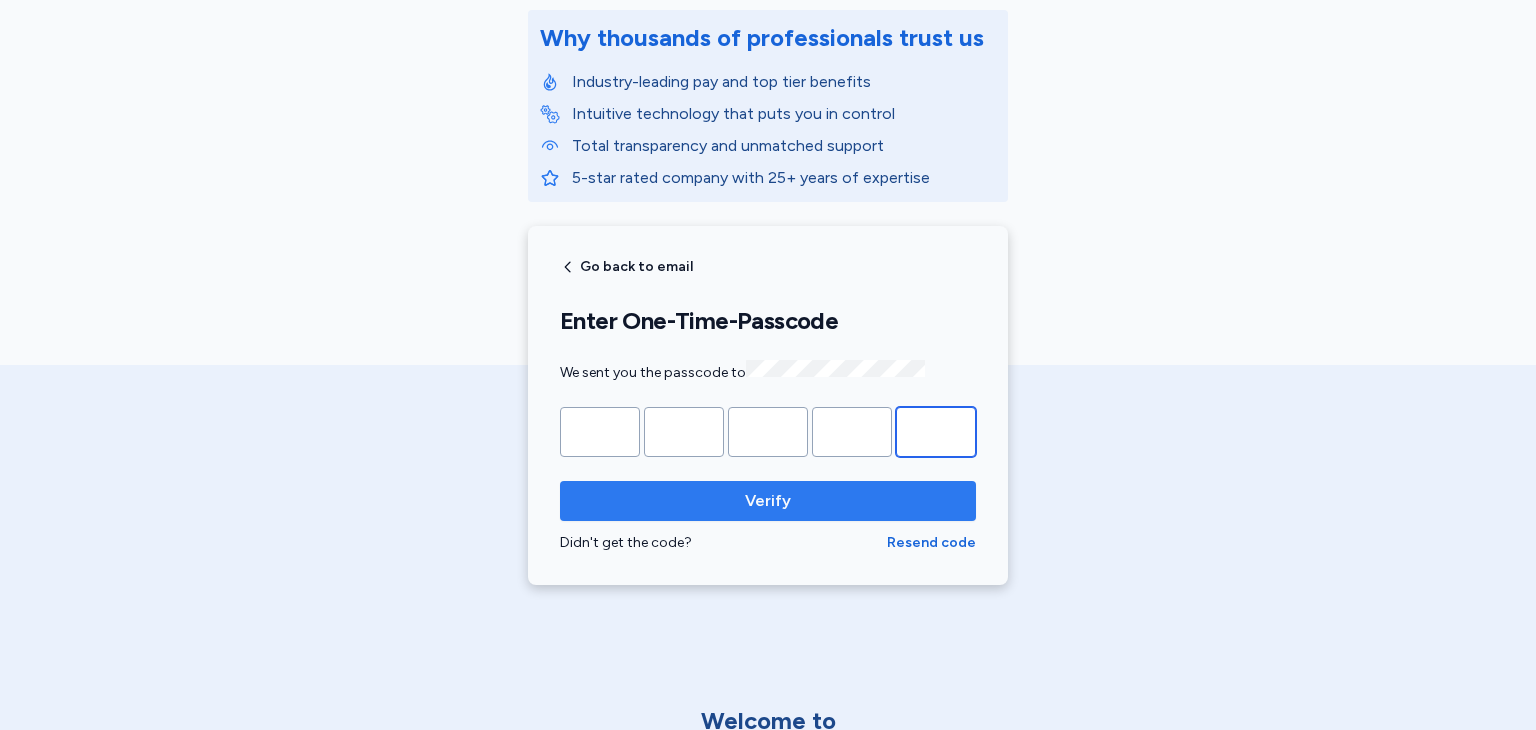 type on "*" 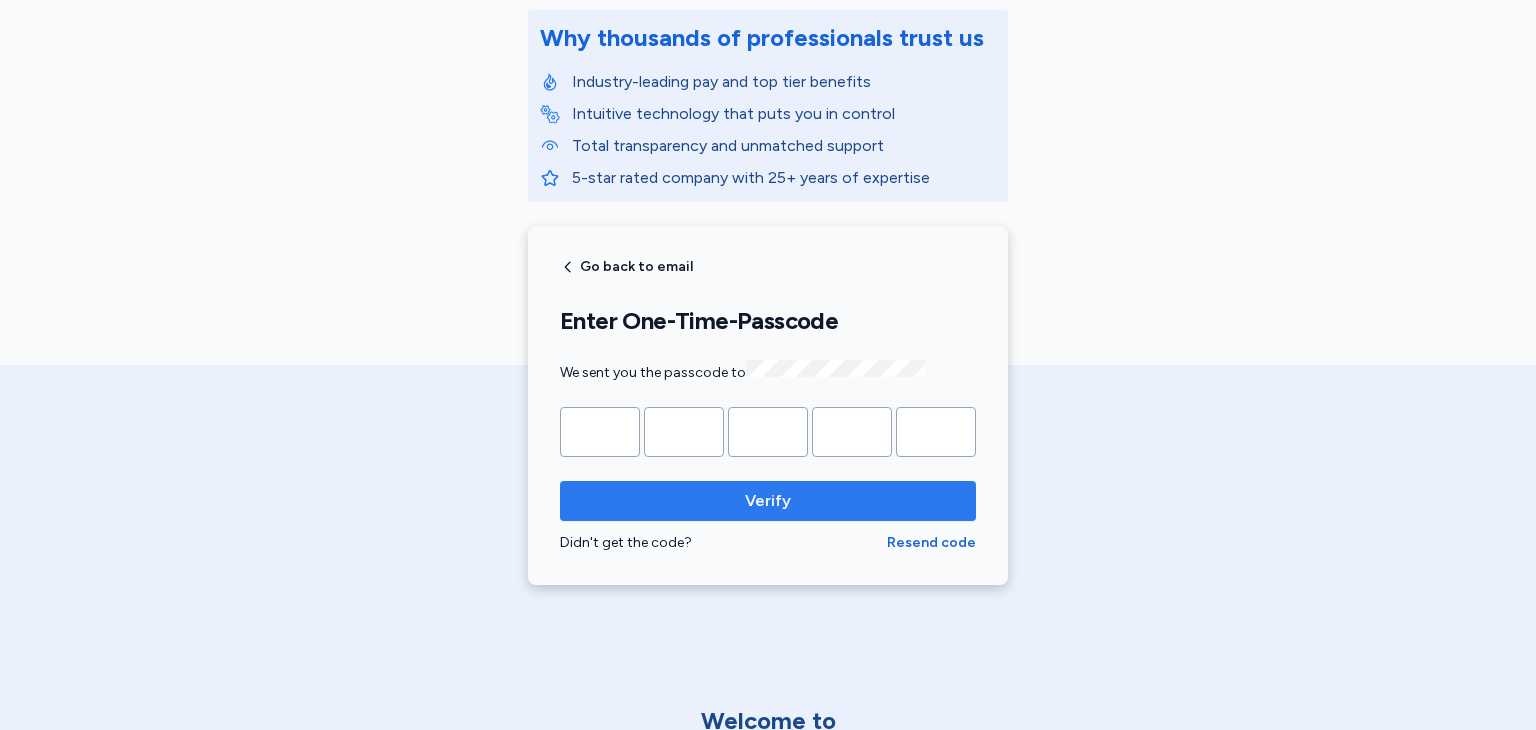 click on "Verify" at bounding box center (768, 501) 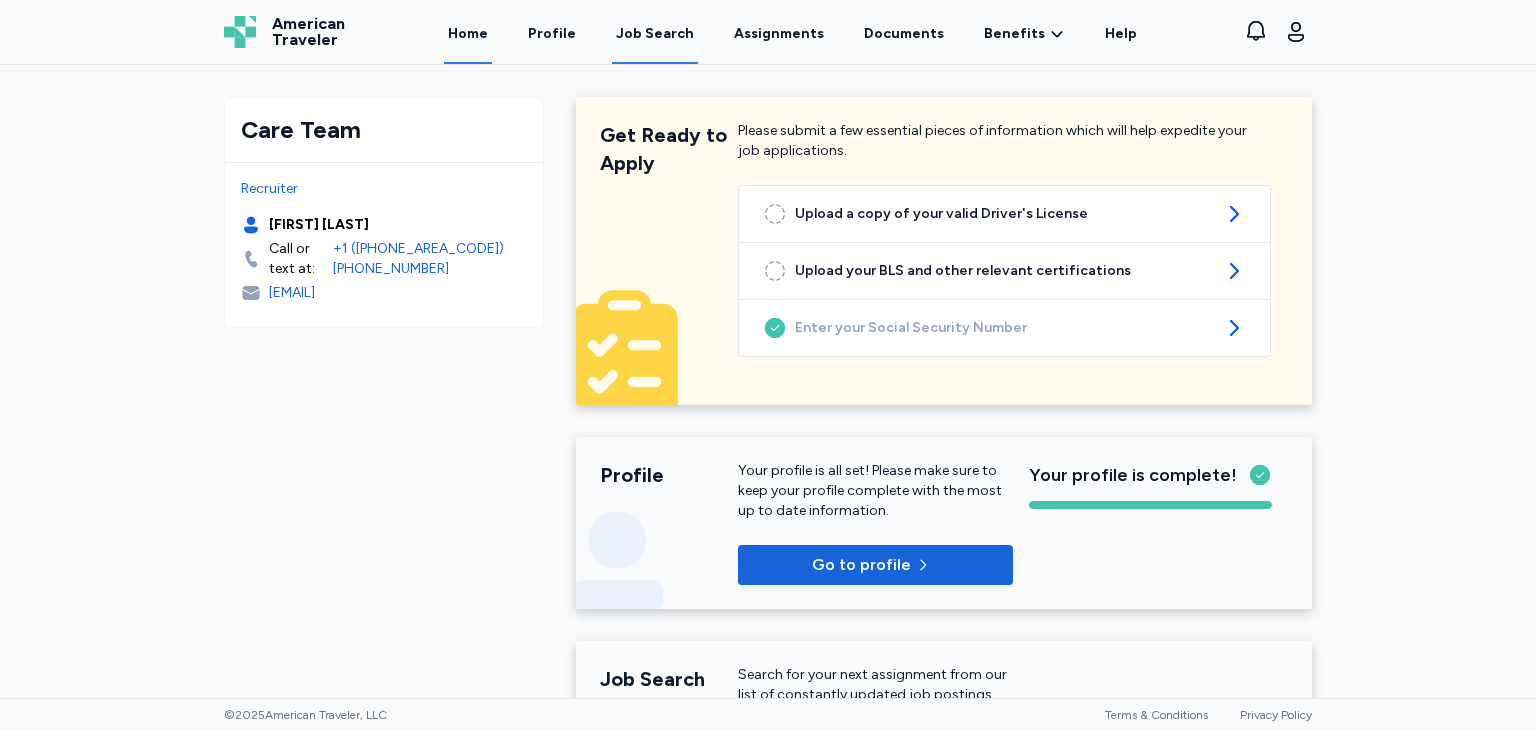 click on "Job Search" at bounding box center [655, 34] 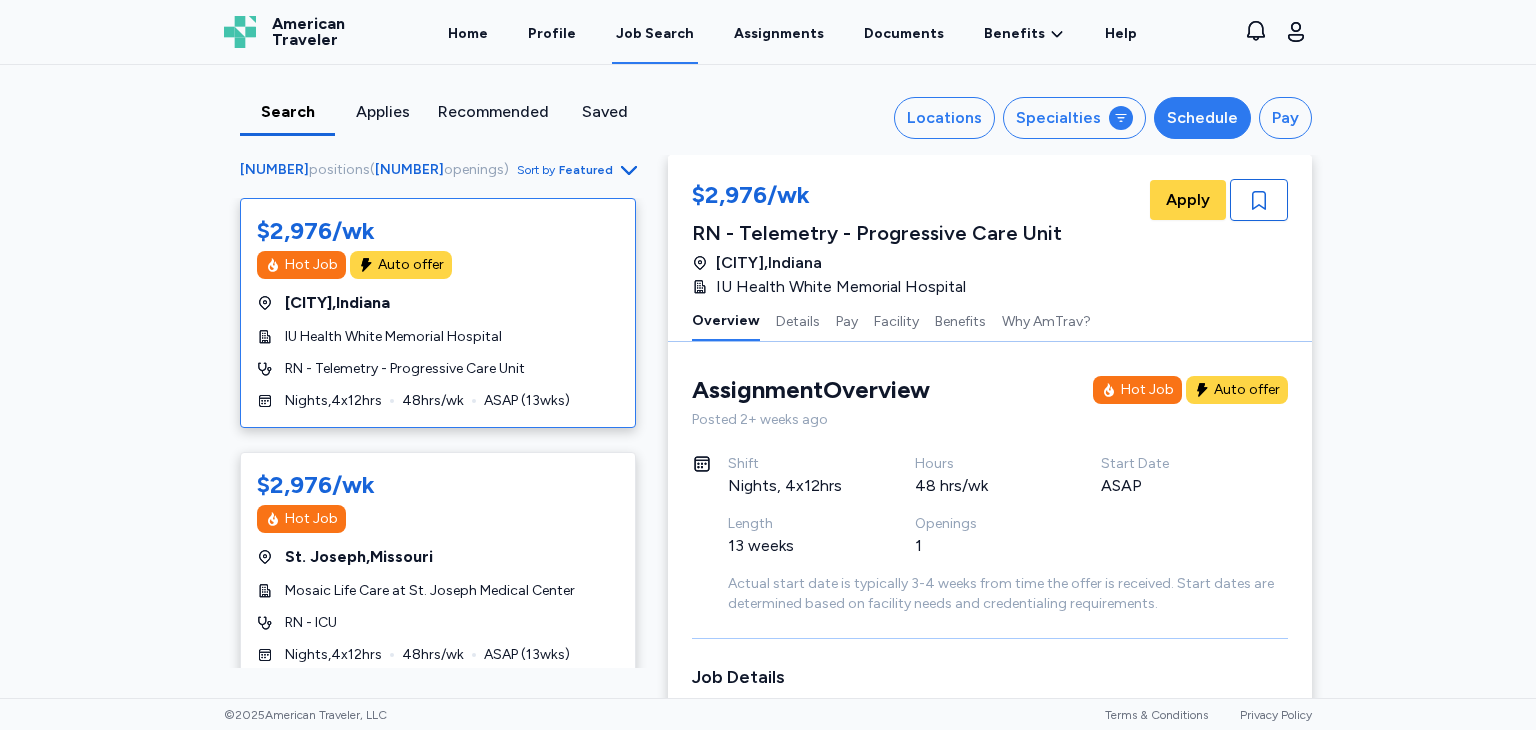 click on "Schedule" at bounding box center [1202, 118] 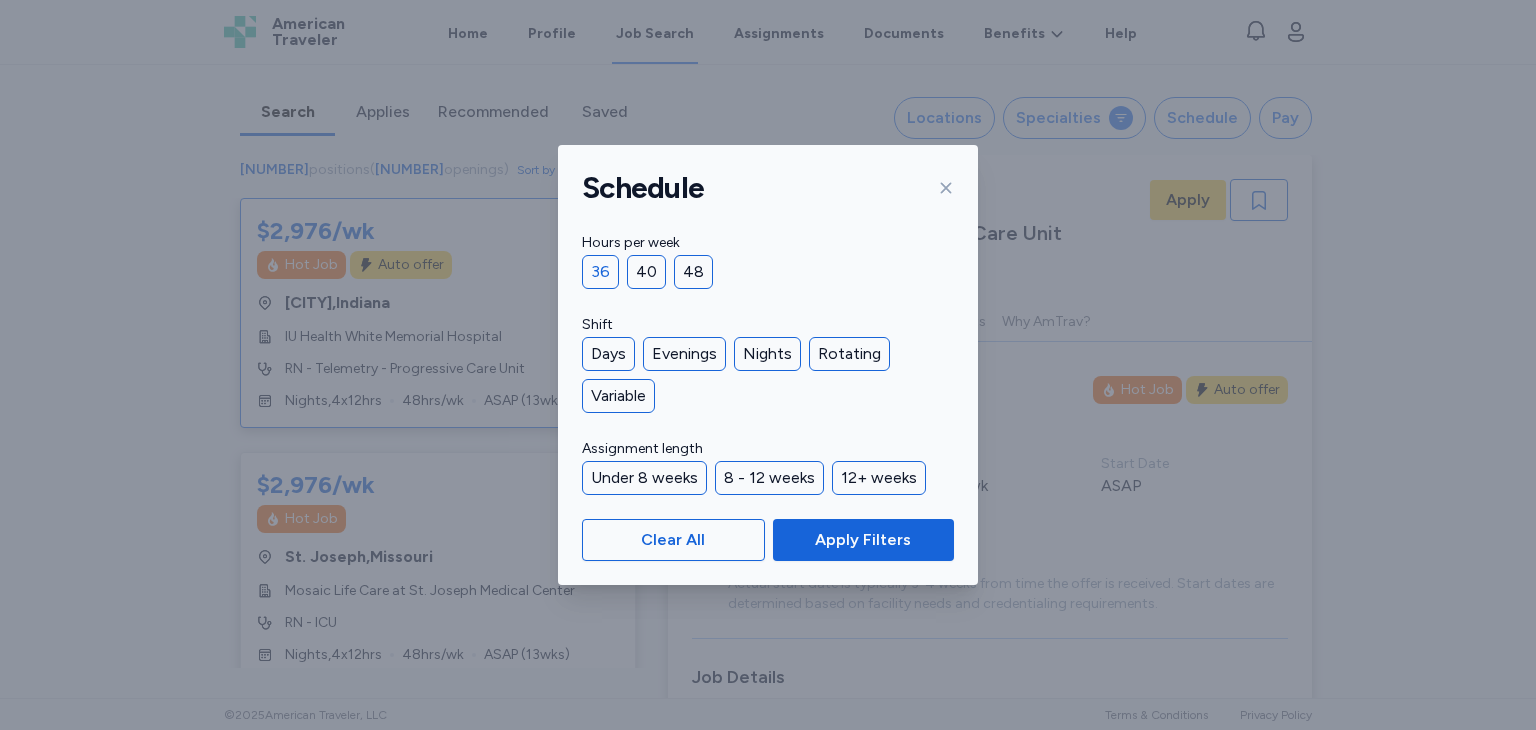 click on "36" at bounding box center (600, 272) 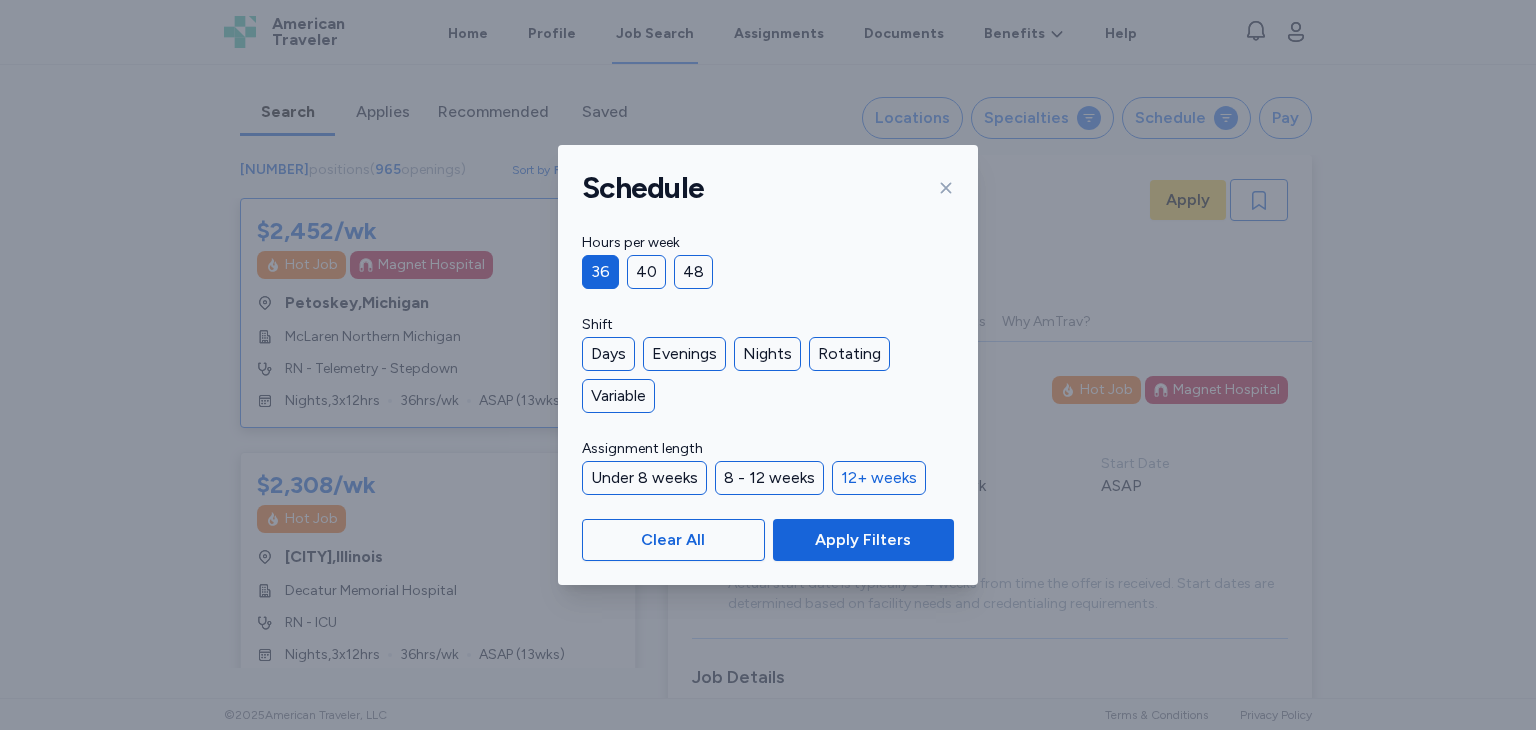 scroll, scrollTop: 2, scrollLeft: 0, axis: vertical 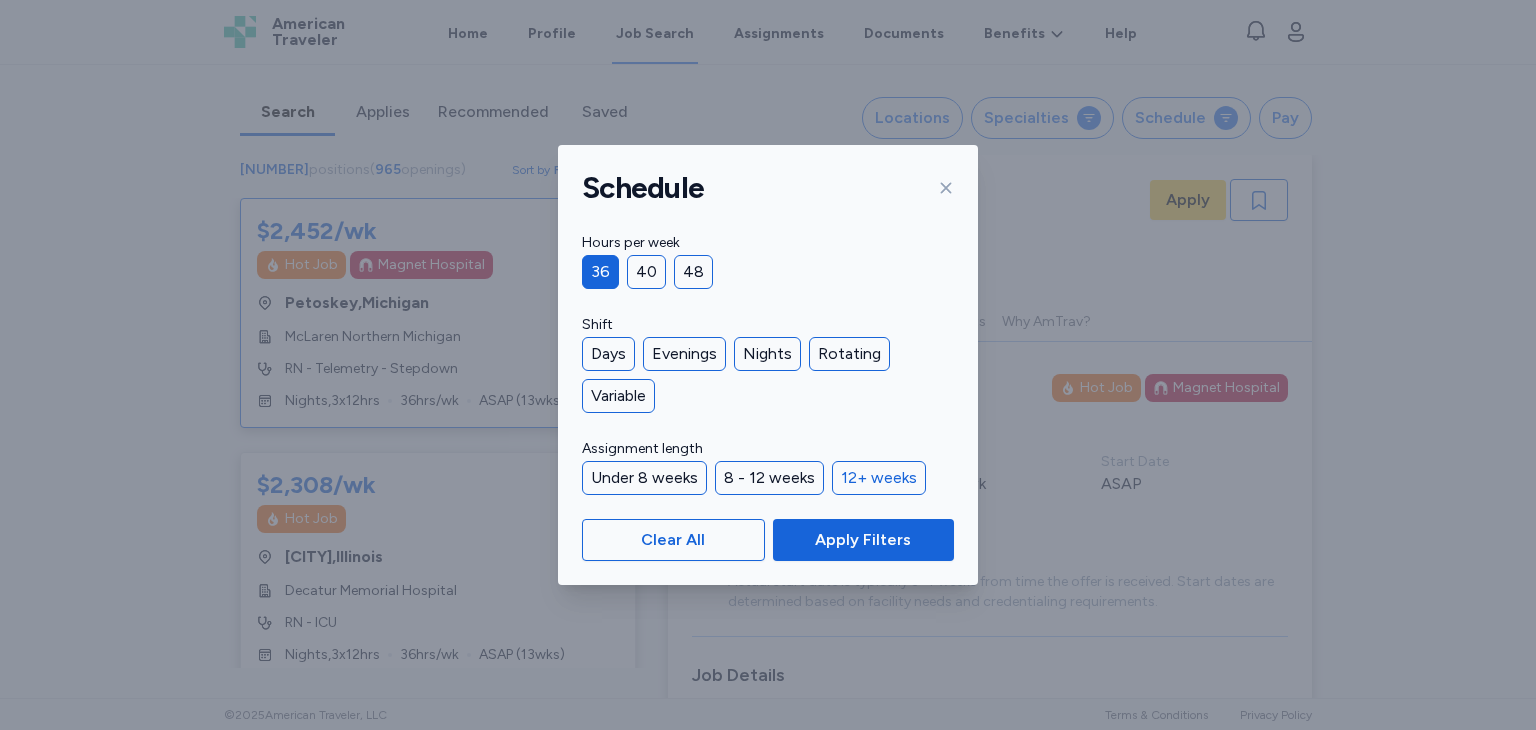 click on "12+ weeks" at bounding box center (879, 478) 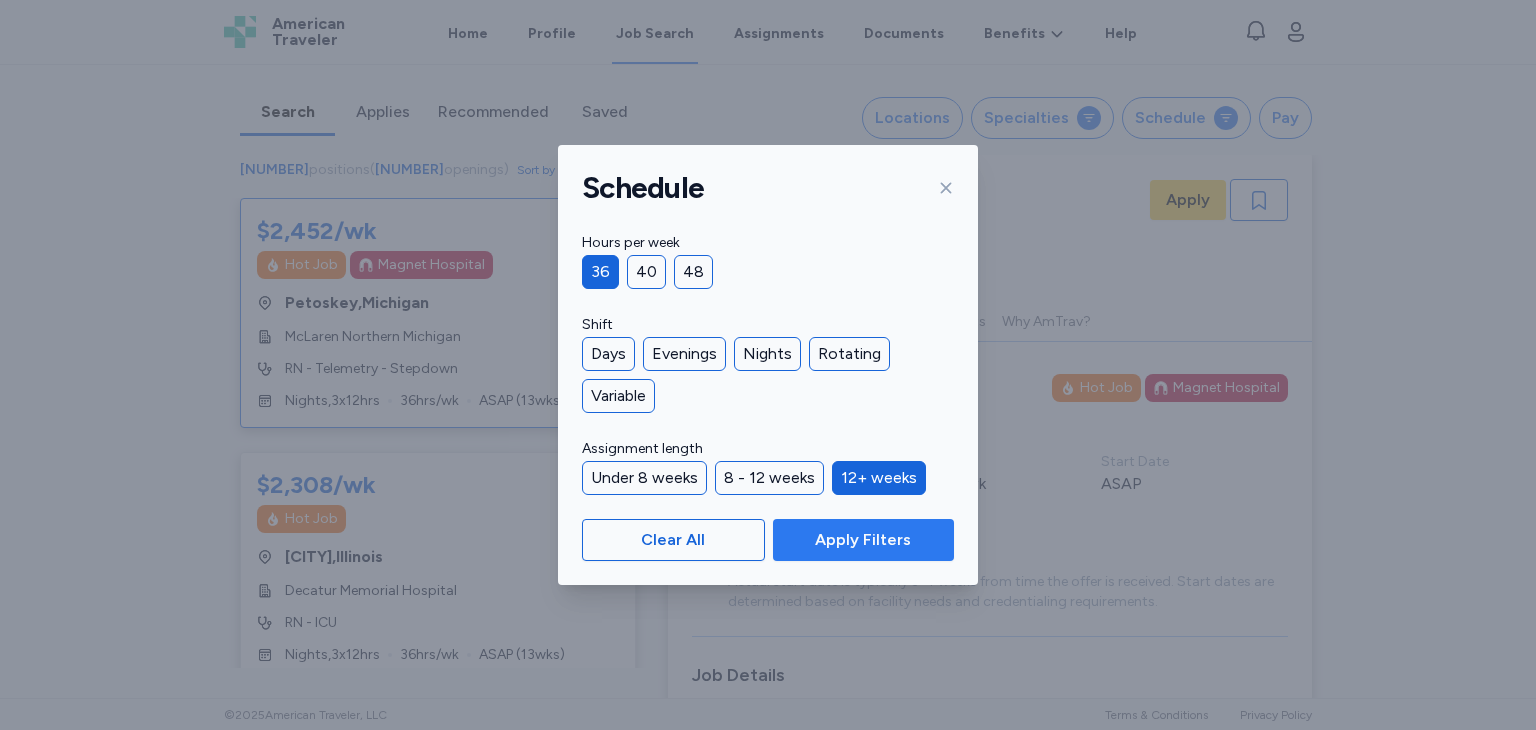 click on "Apply Filters" at bounding box center (863, 540) 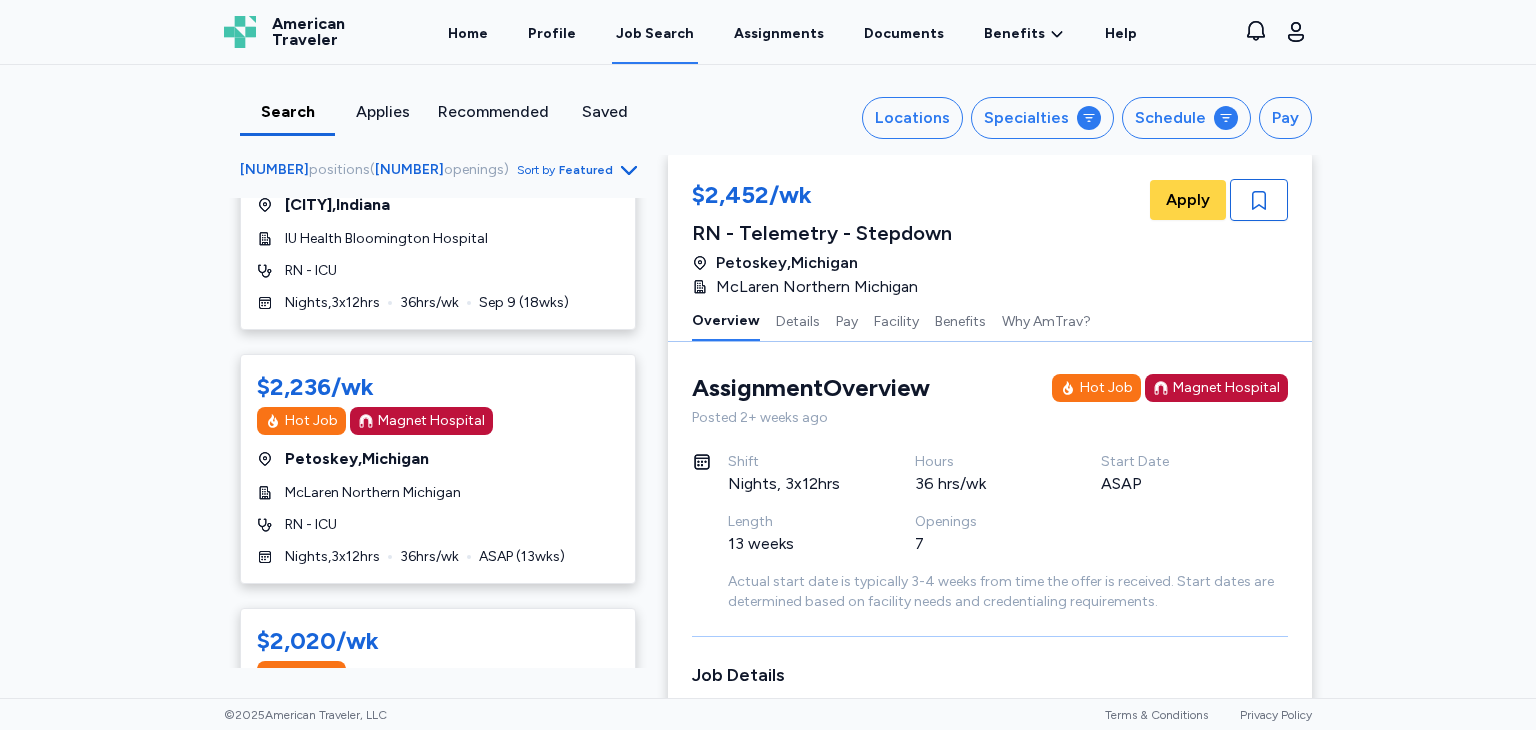 scroll, scrollTop: 610, scrollLeft: 0, axis: vertical 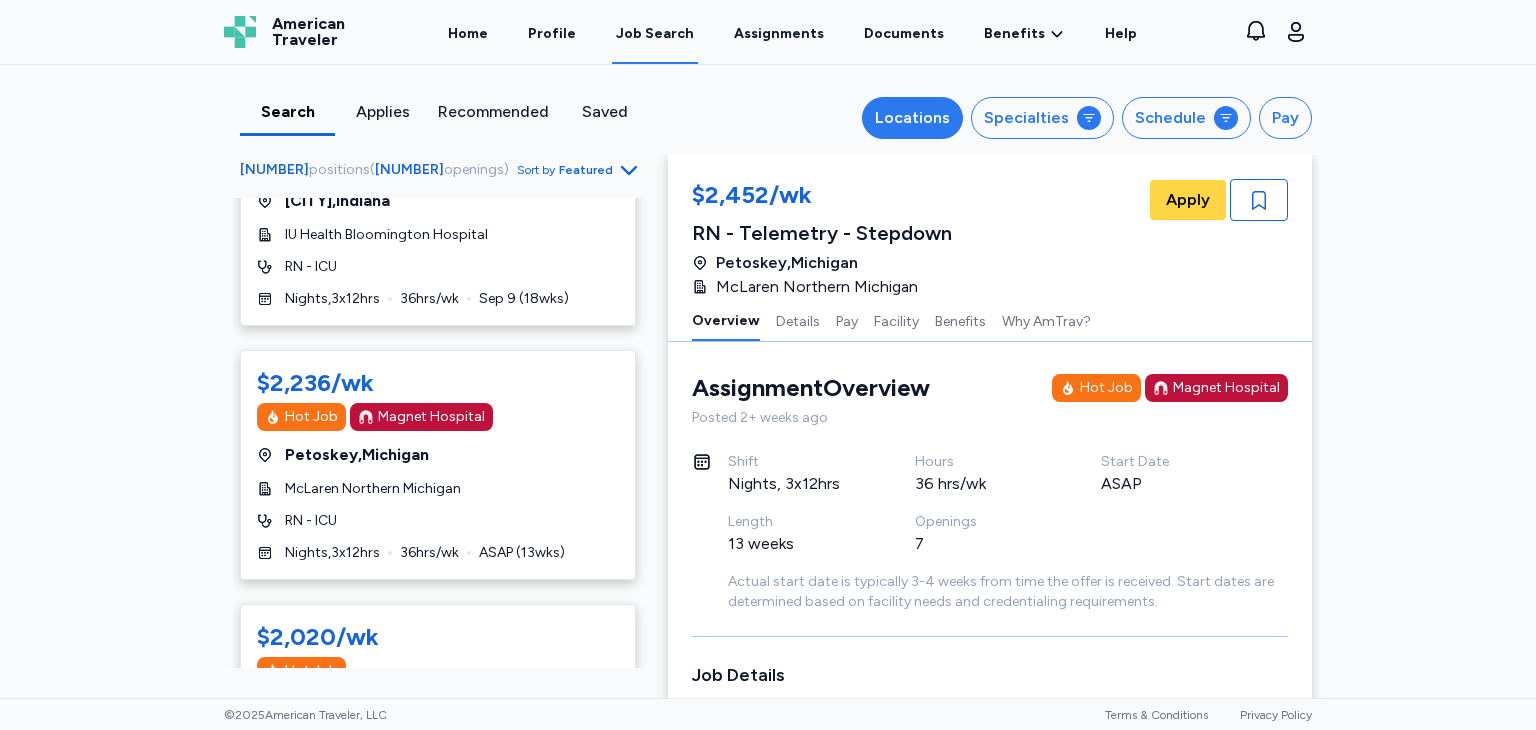 click on "Locations" at bounding box center (912, 118) 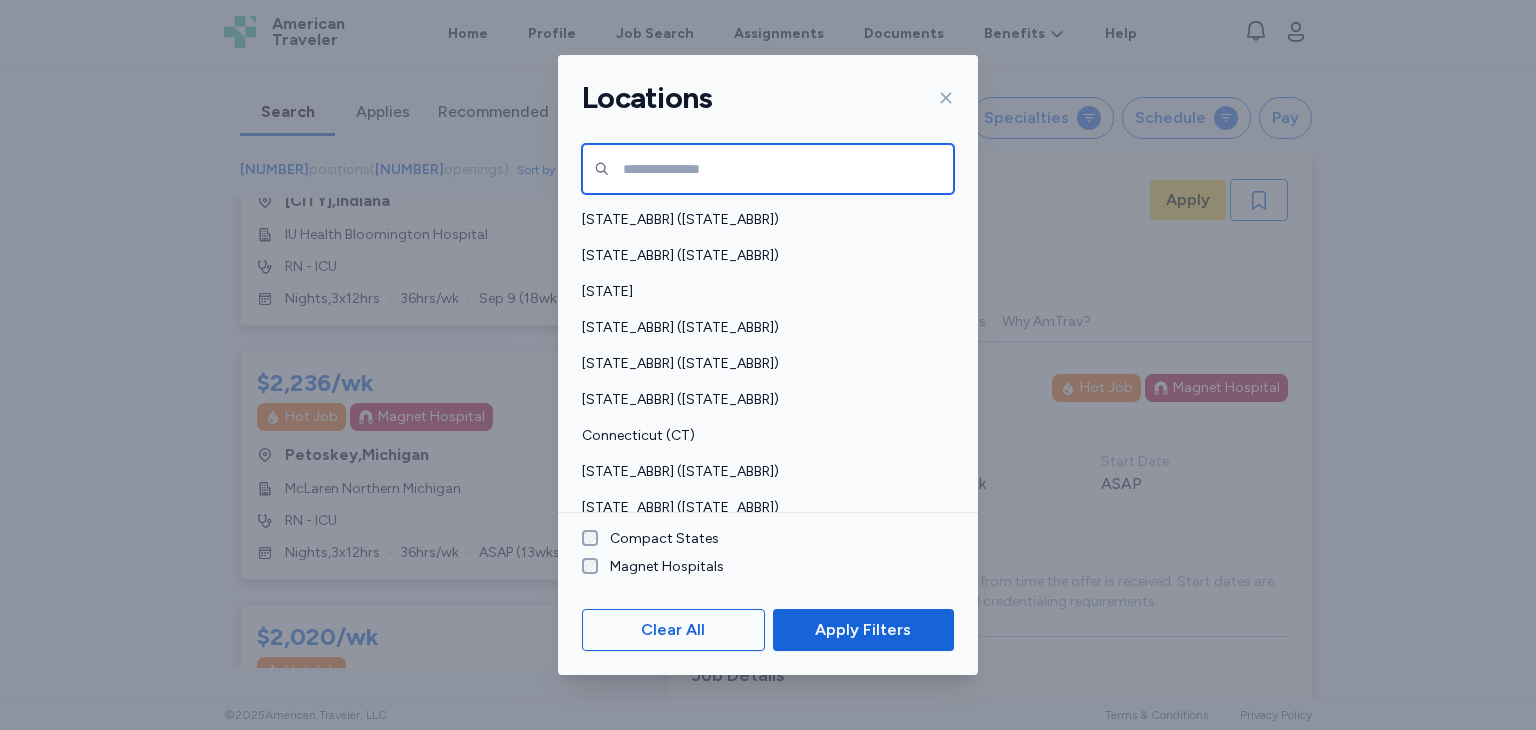 click at bounding box center (768, 169) 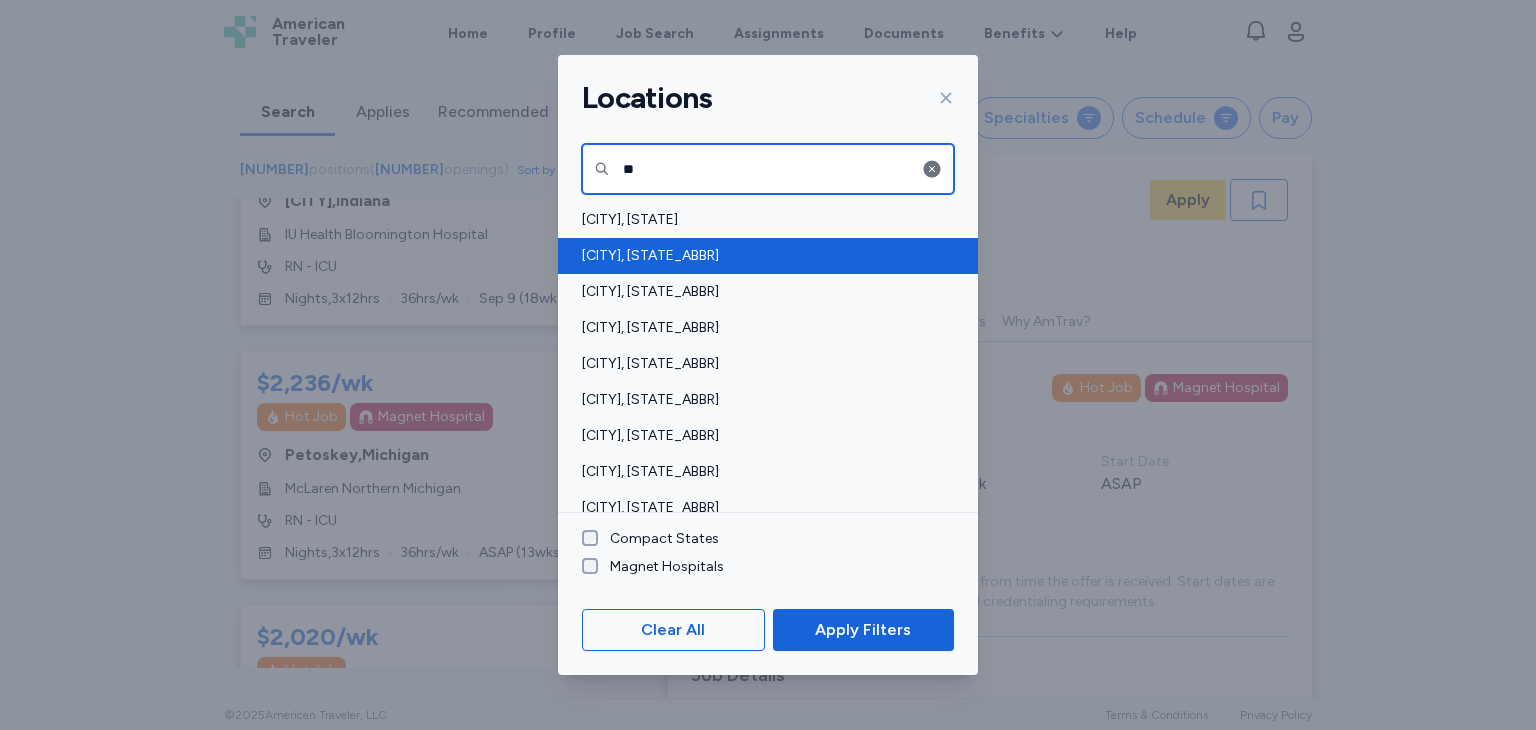 type on "**" 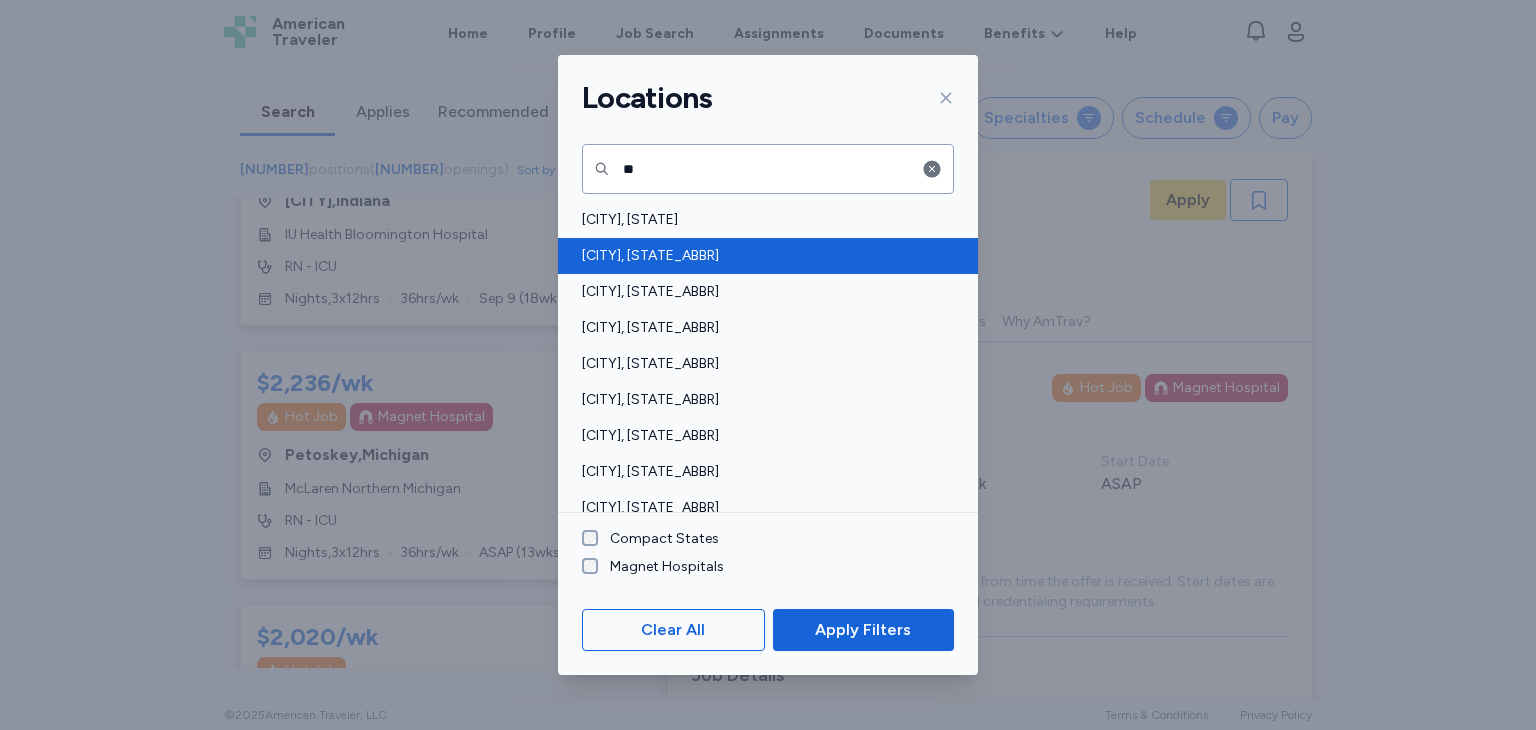 click on "[CITY], [STATE_ABBR]" at bounding box center (762, 256) 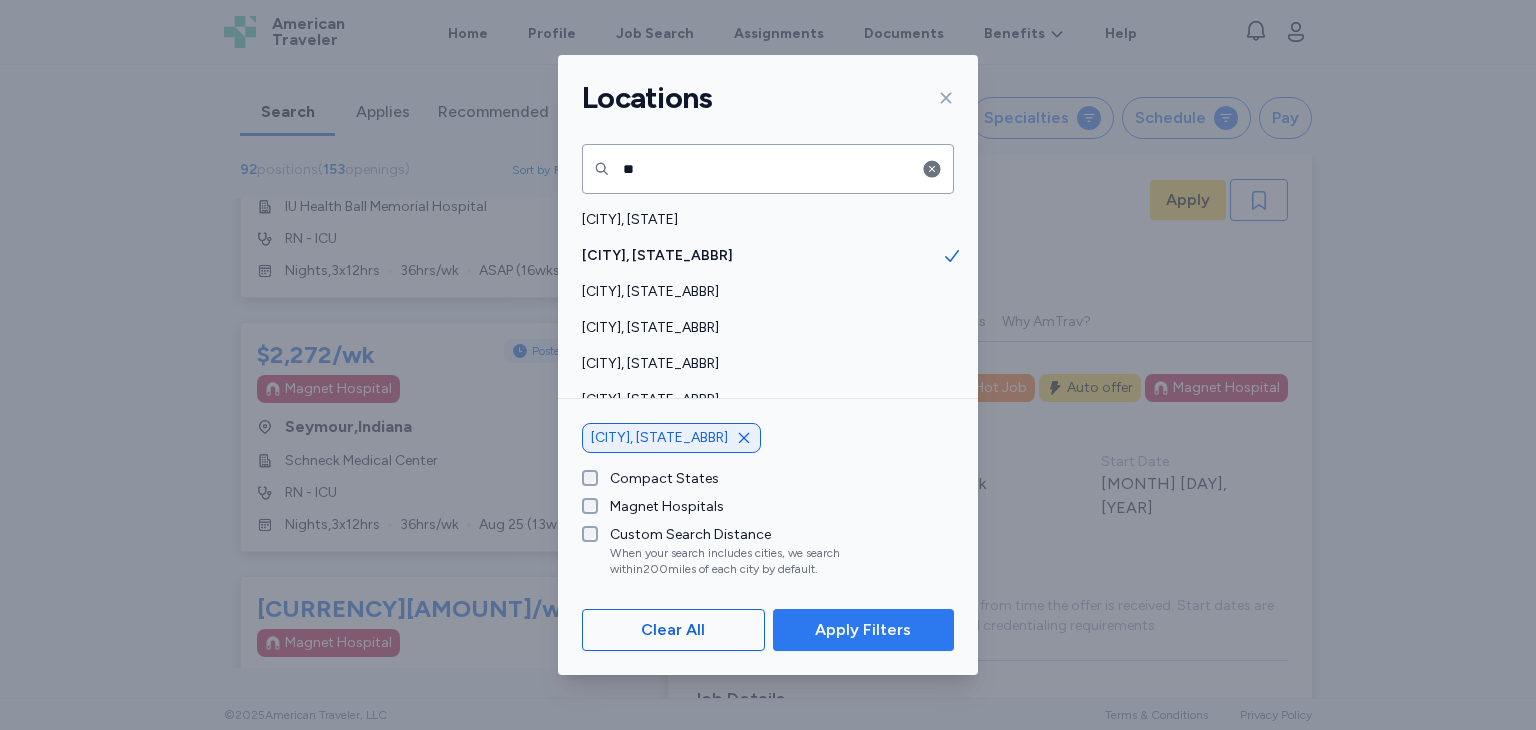 click on "Apply Filters" at bounding box center (863, 630) 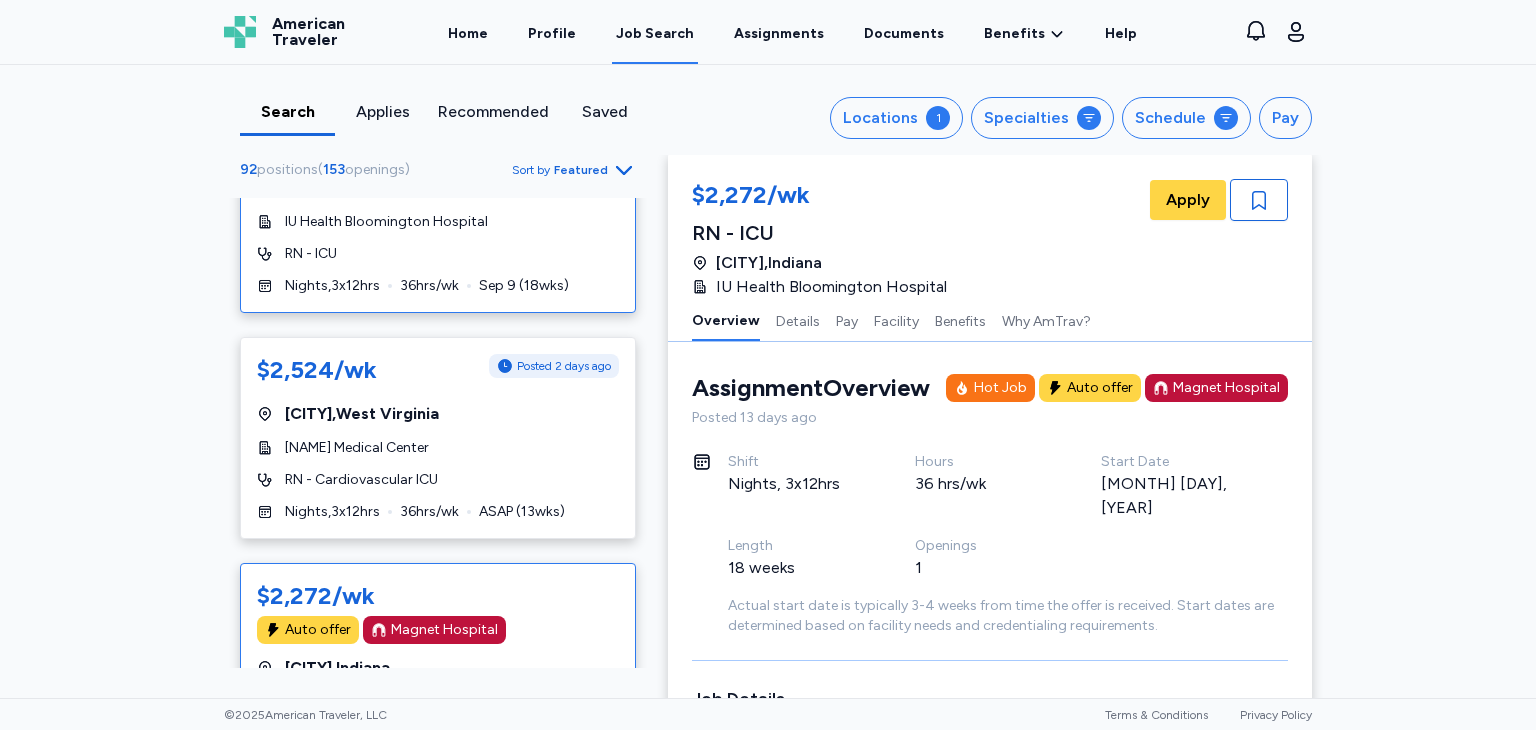 scroll, scrollTop: 0, scrollLeft: 0, axis: both 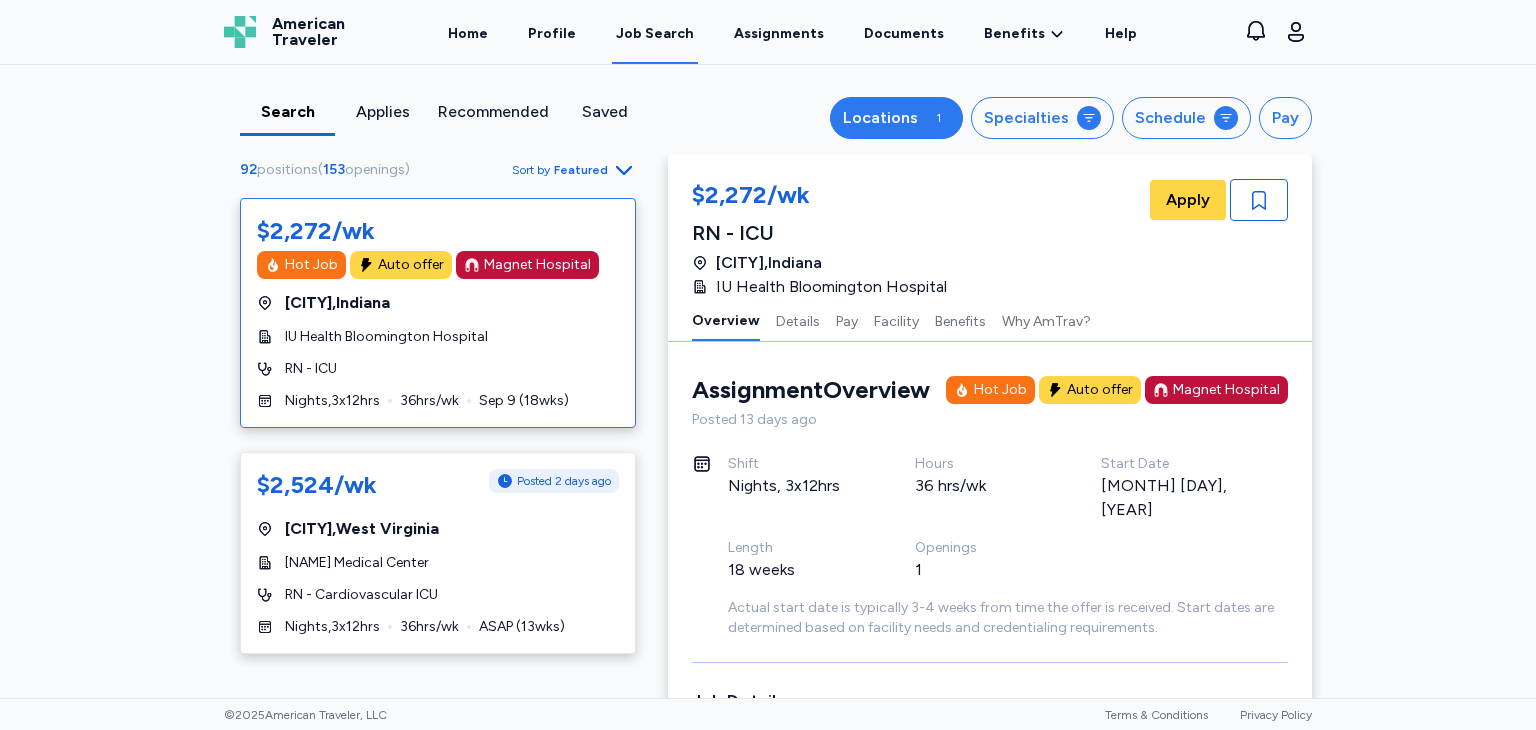 click on "Locations" at bounding box center [880, 118] 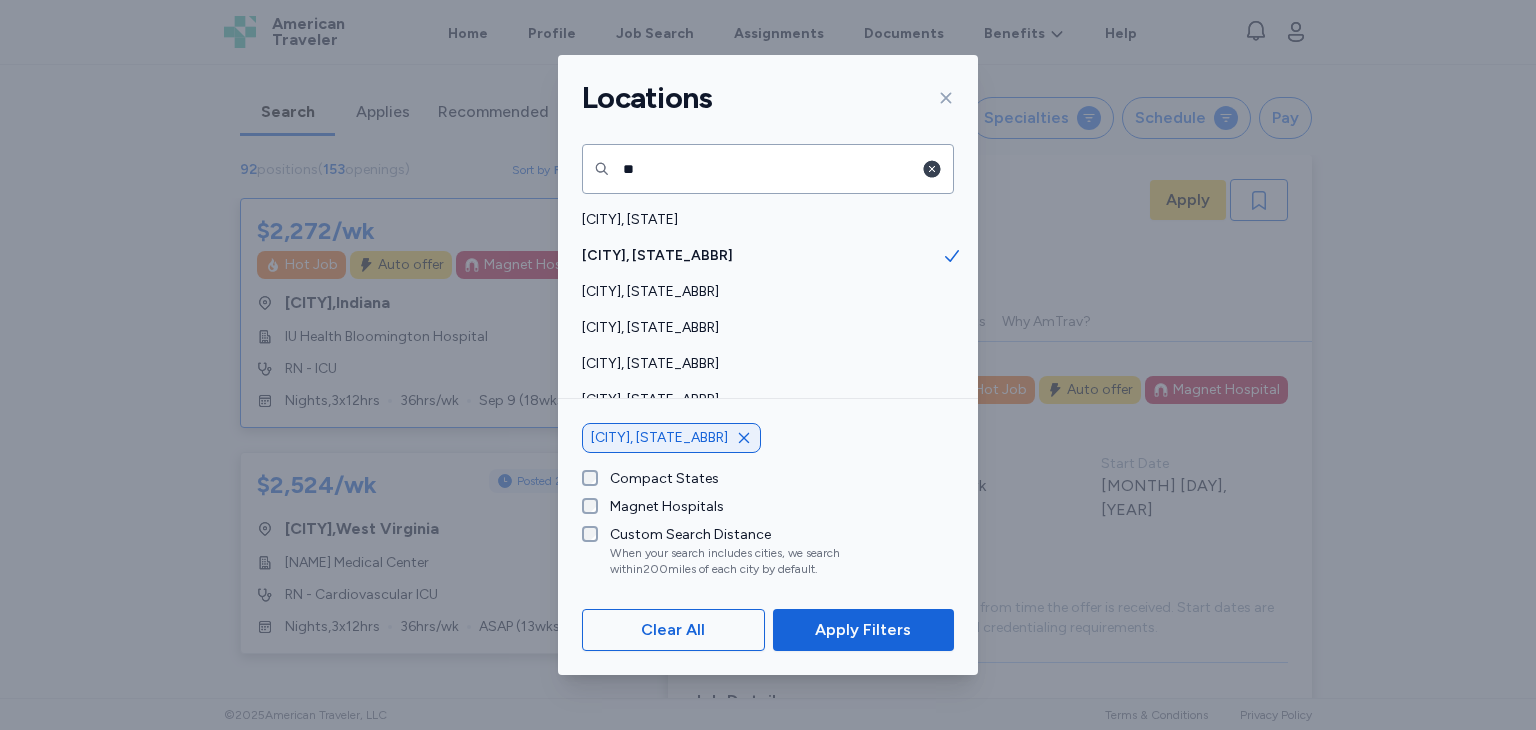 click 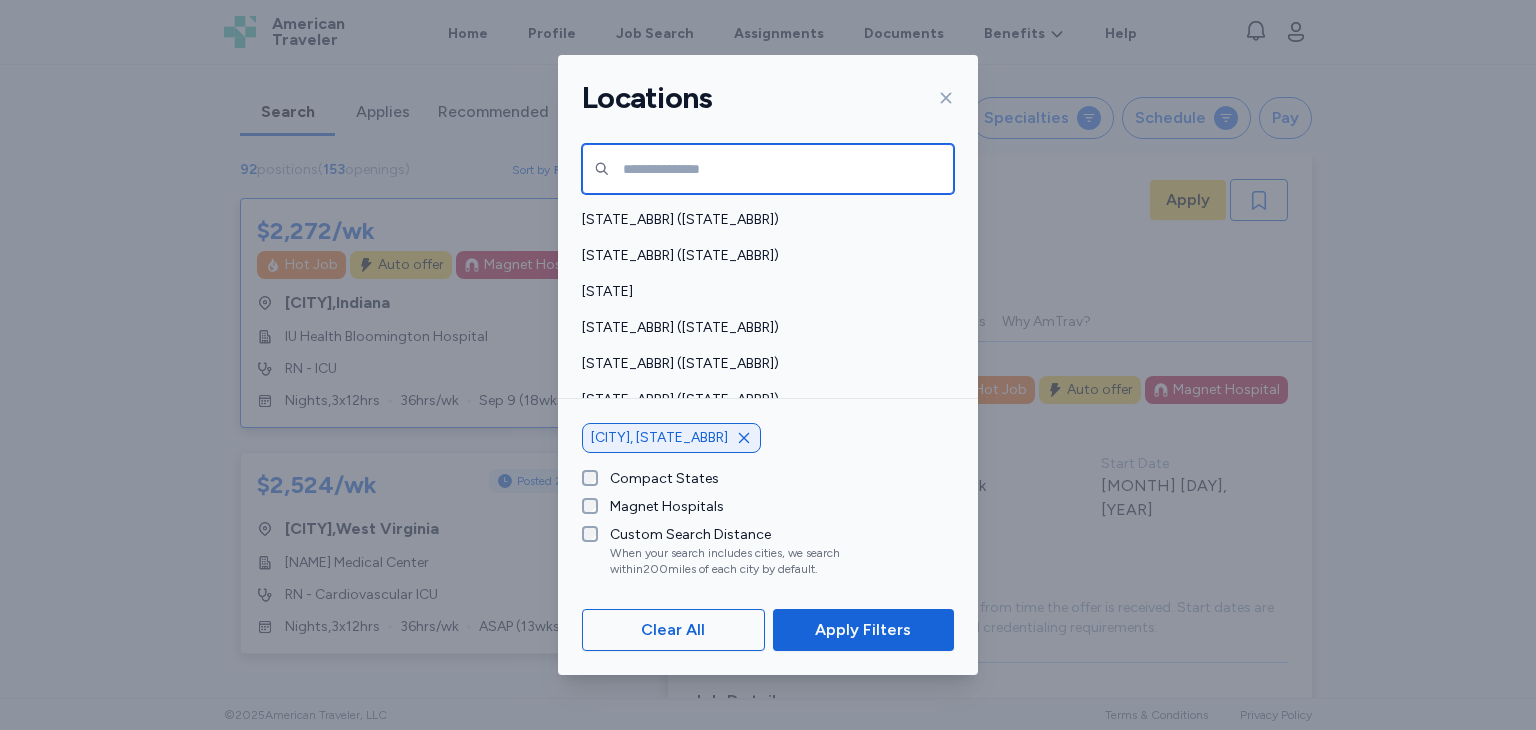 click at bounding box center [768, 169] 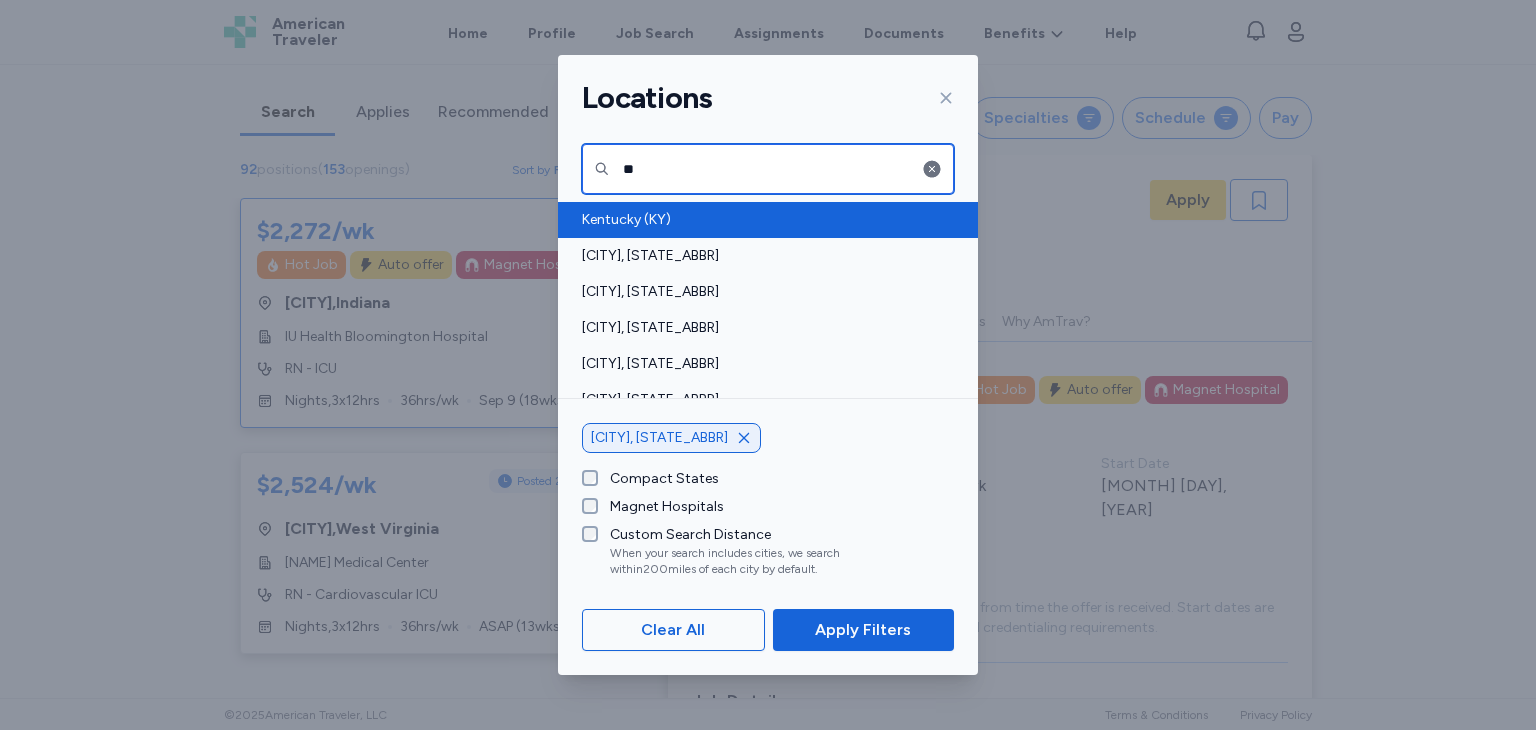 type on "**" 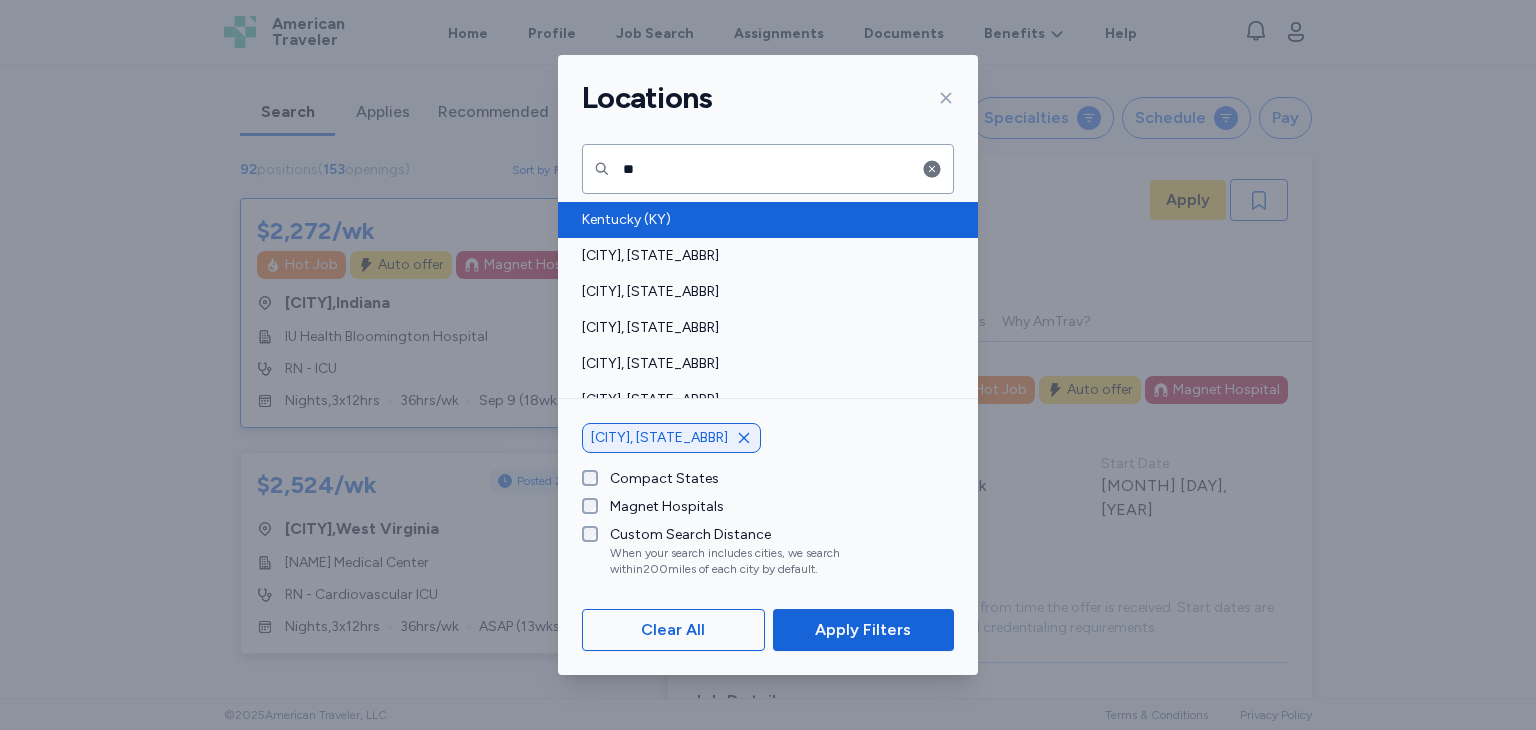 click on "Kentucky (KY)" at bounding box center (762, 220) 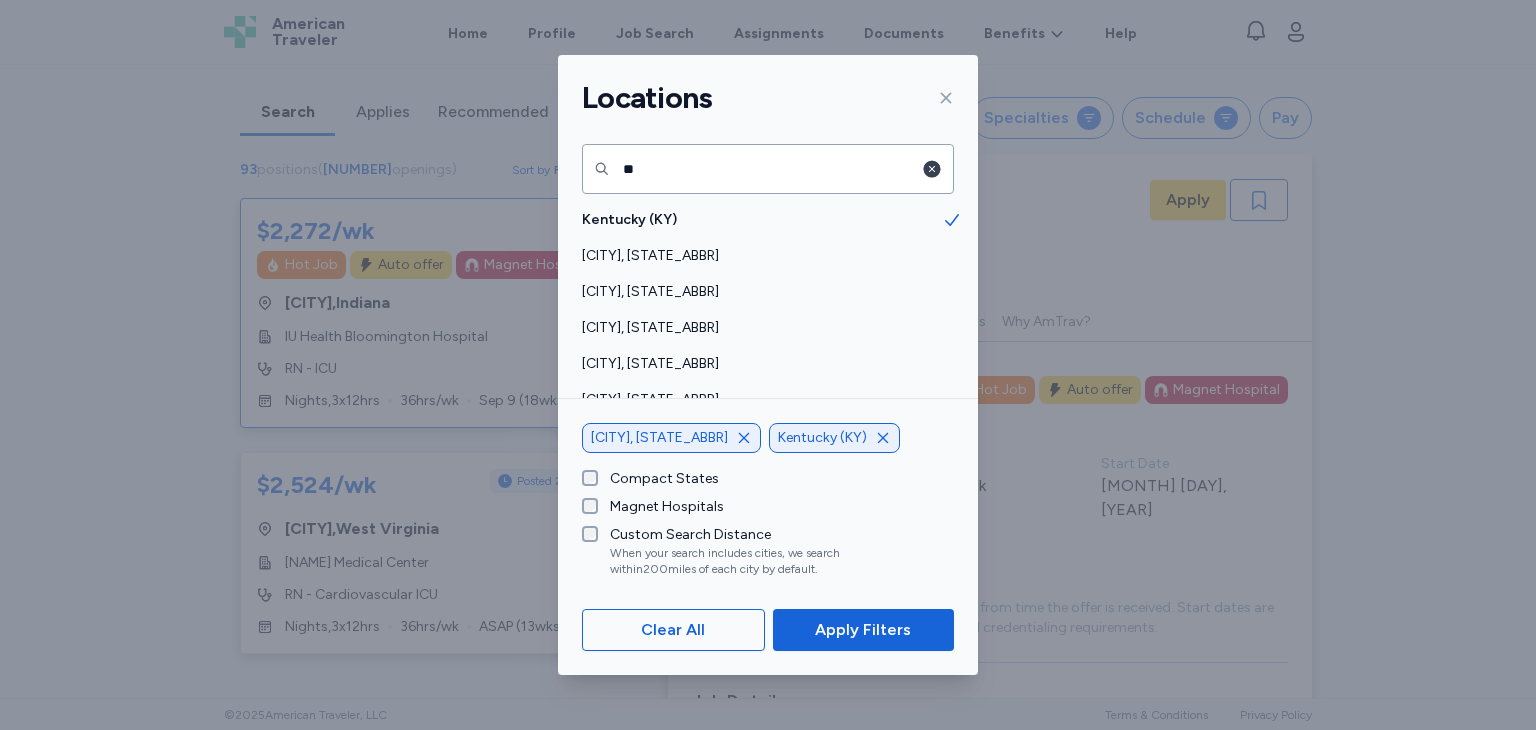 click 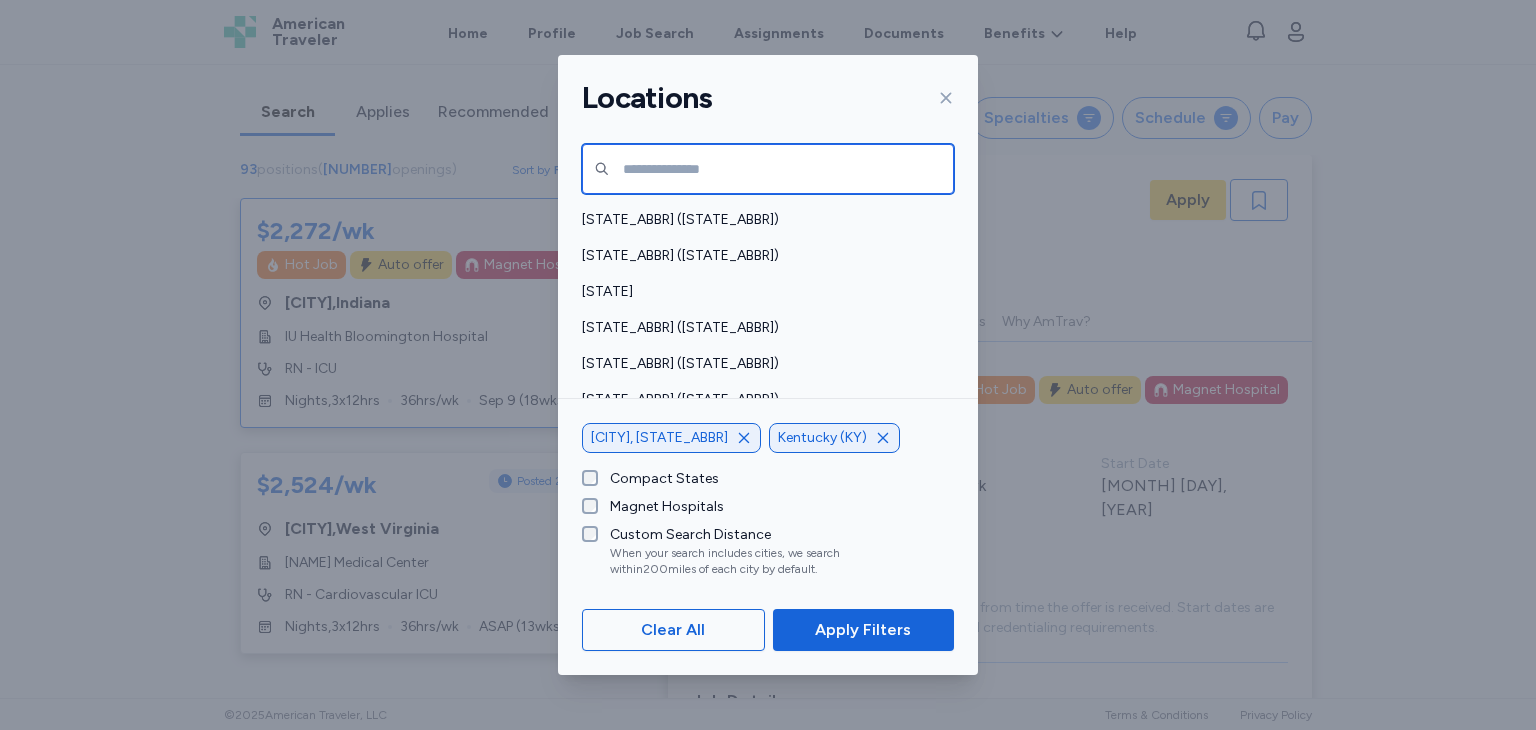 click at bounding box center [768, 169] 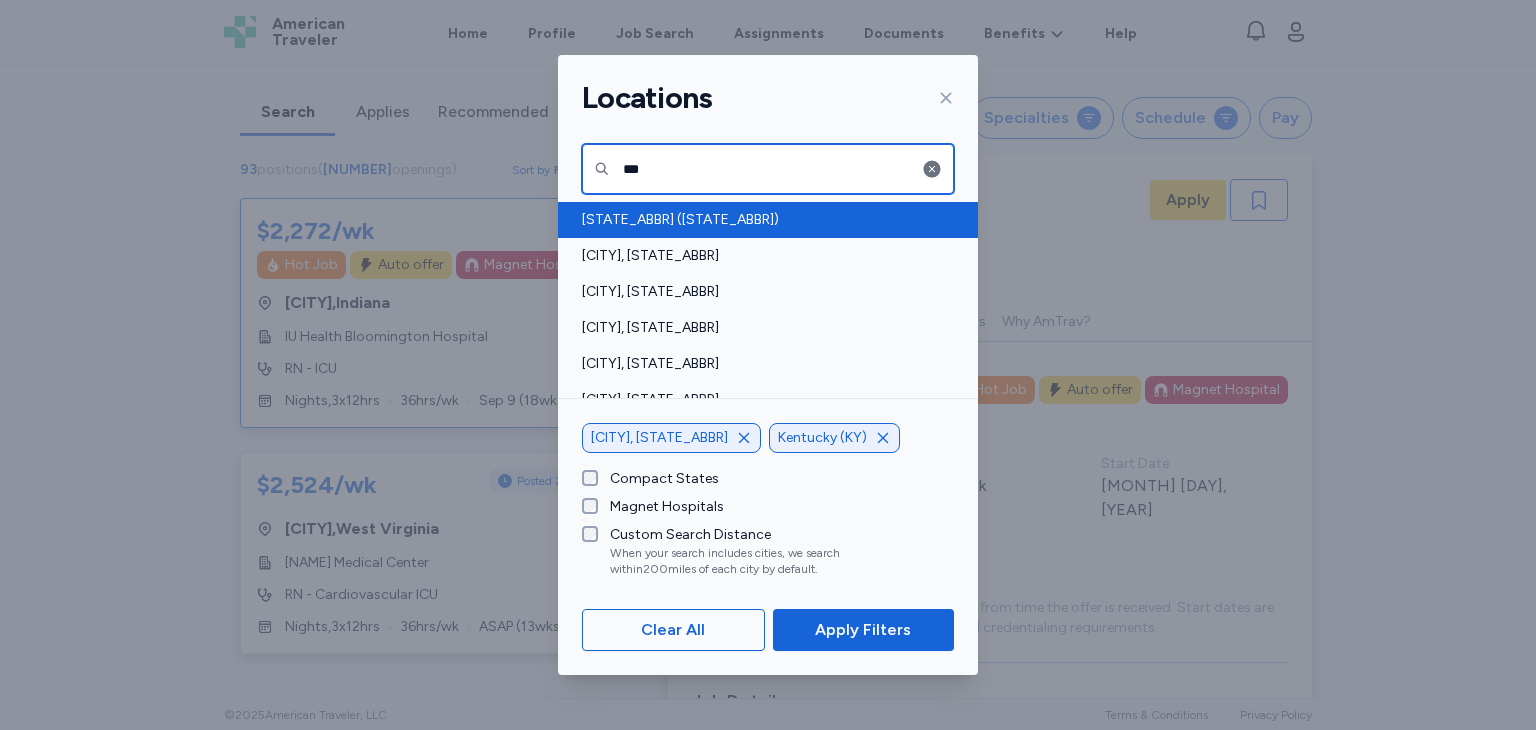type on "***" 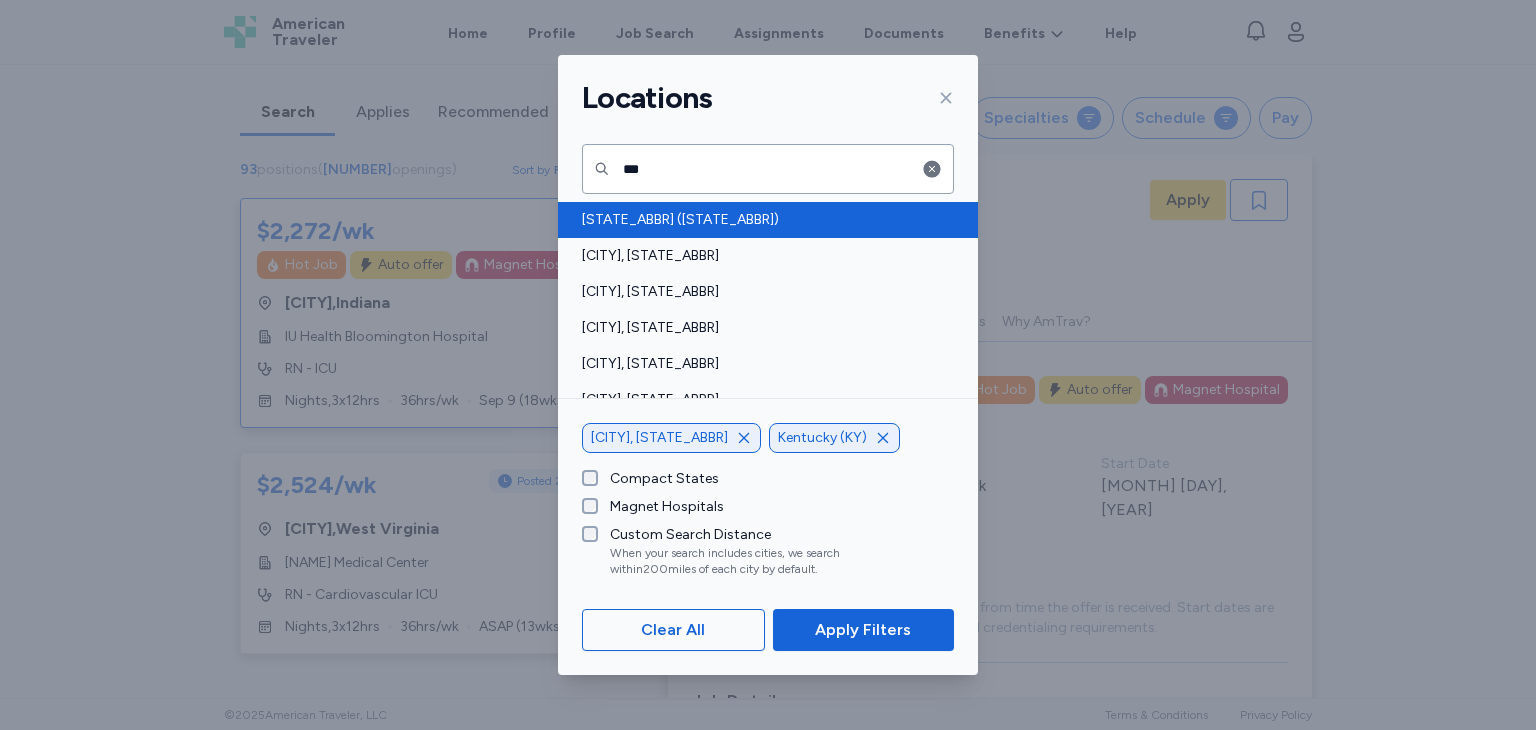 click on "[STATE_ABBR] ([STATE_ABBR])" at bounding box center (762, 220) 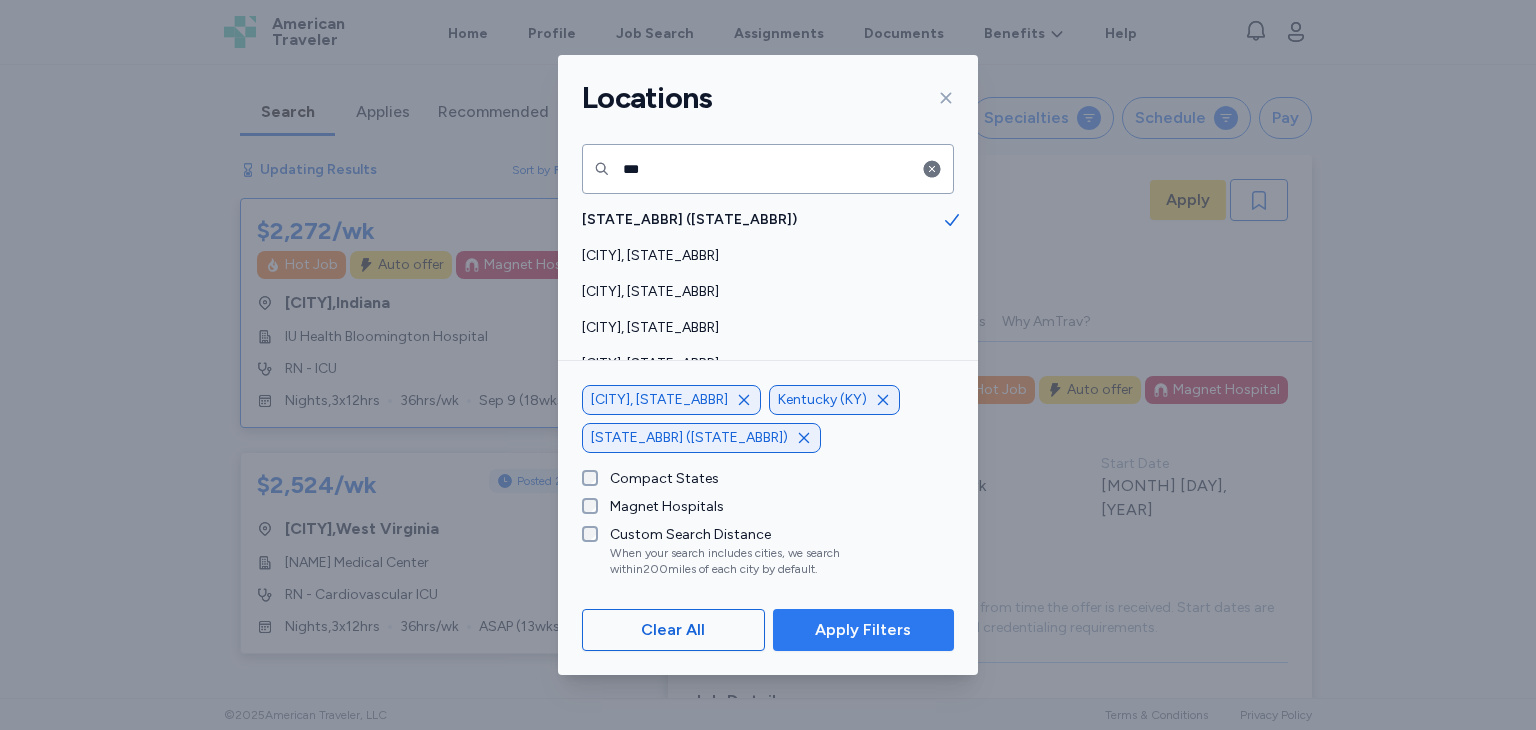 click on "Apply Filters" at bounding box center (863, 630) 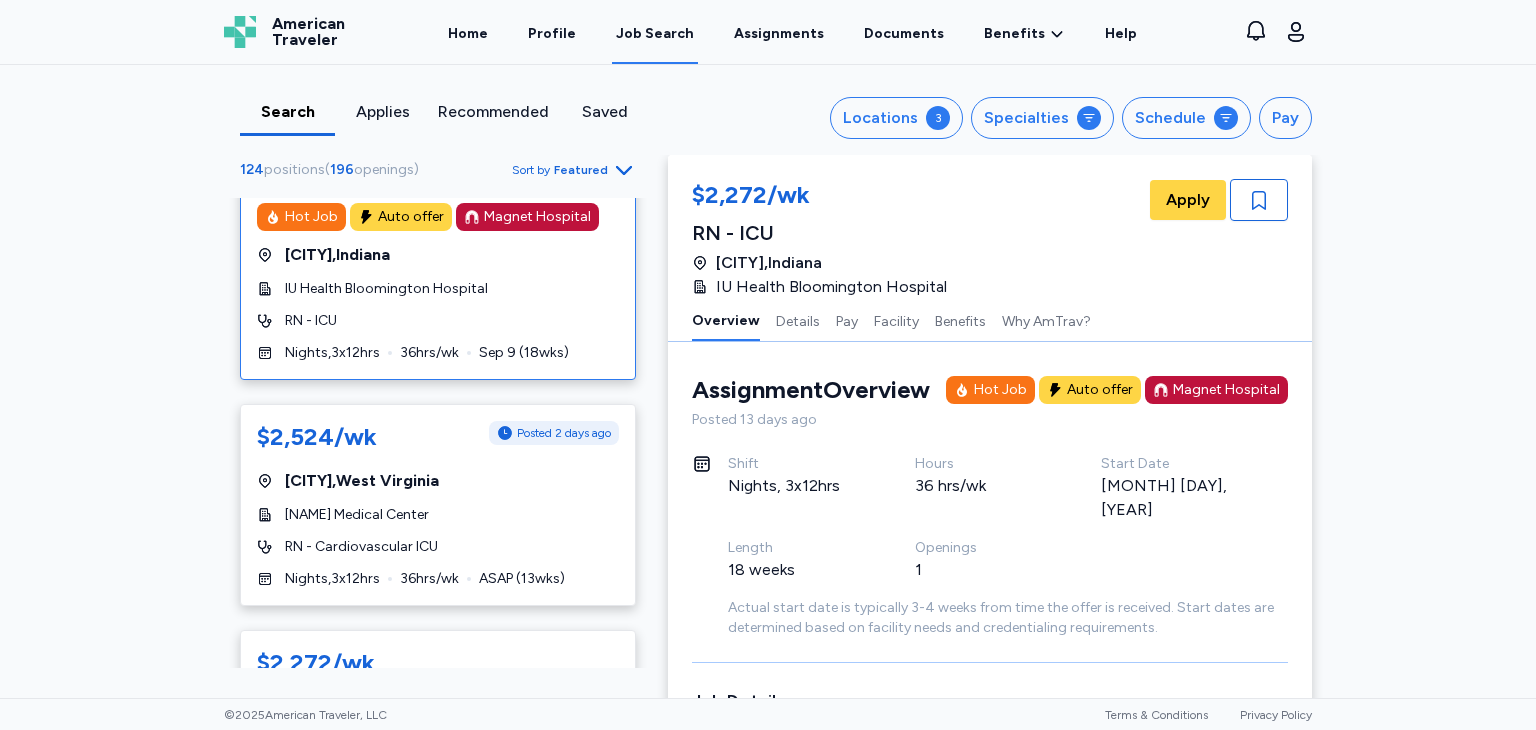 scroll, scrollTop: 0, scrollLeft: 0, axis: both 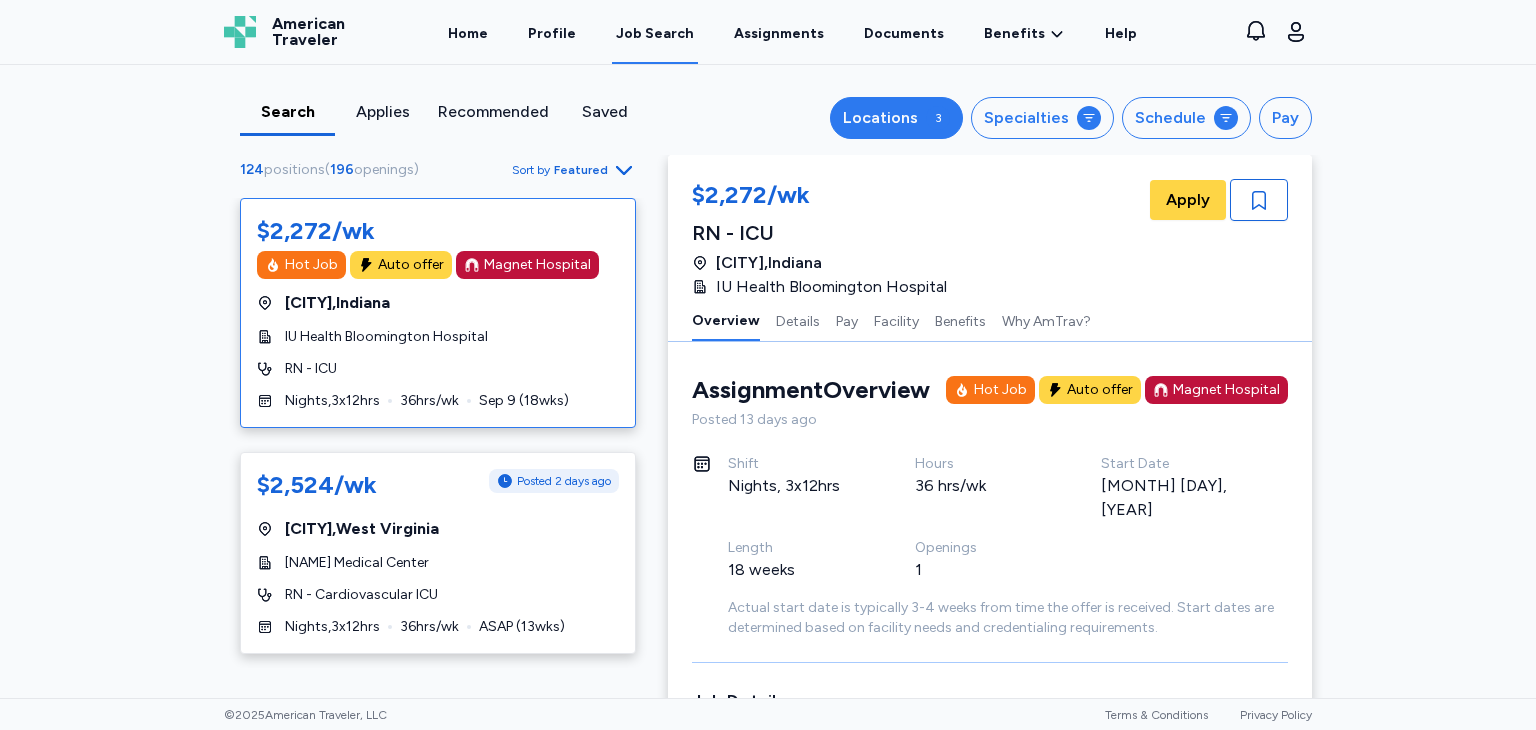 click on "3" at bounding box center (938, 118) 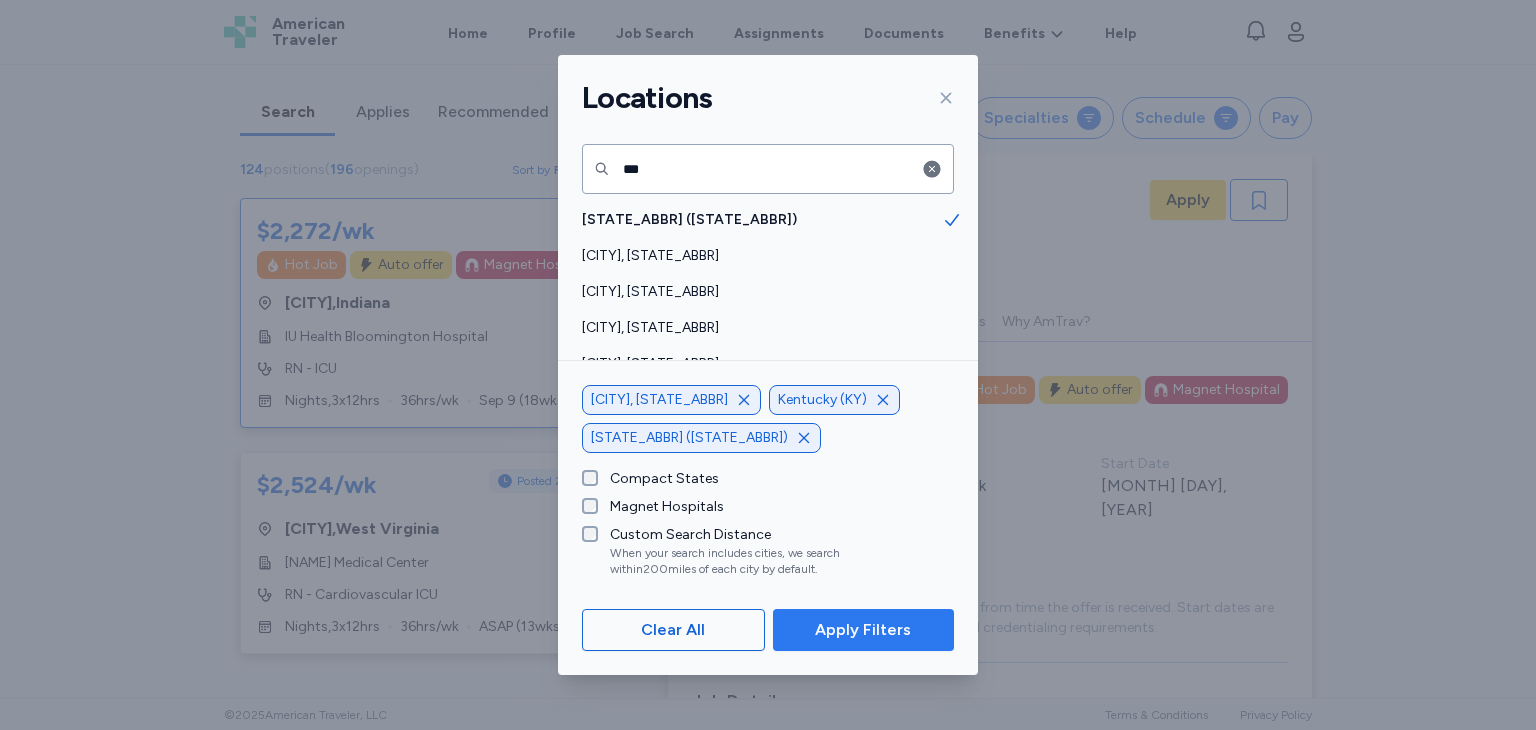 click on "Apply Filters" at bounding box center [863, 630] 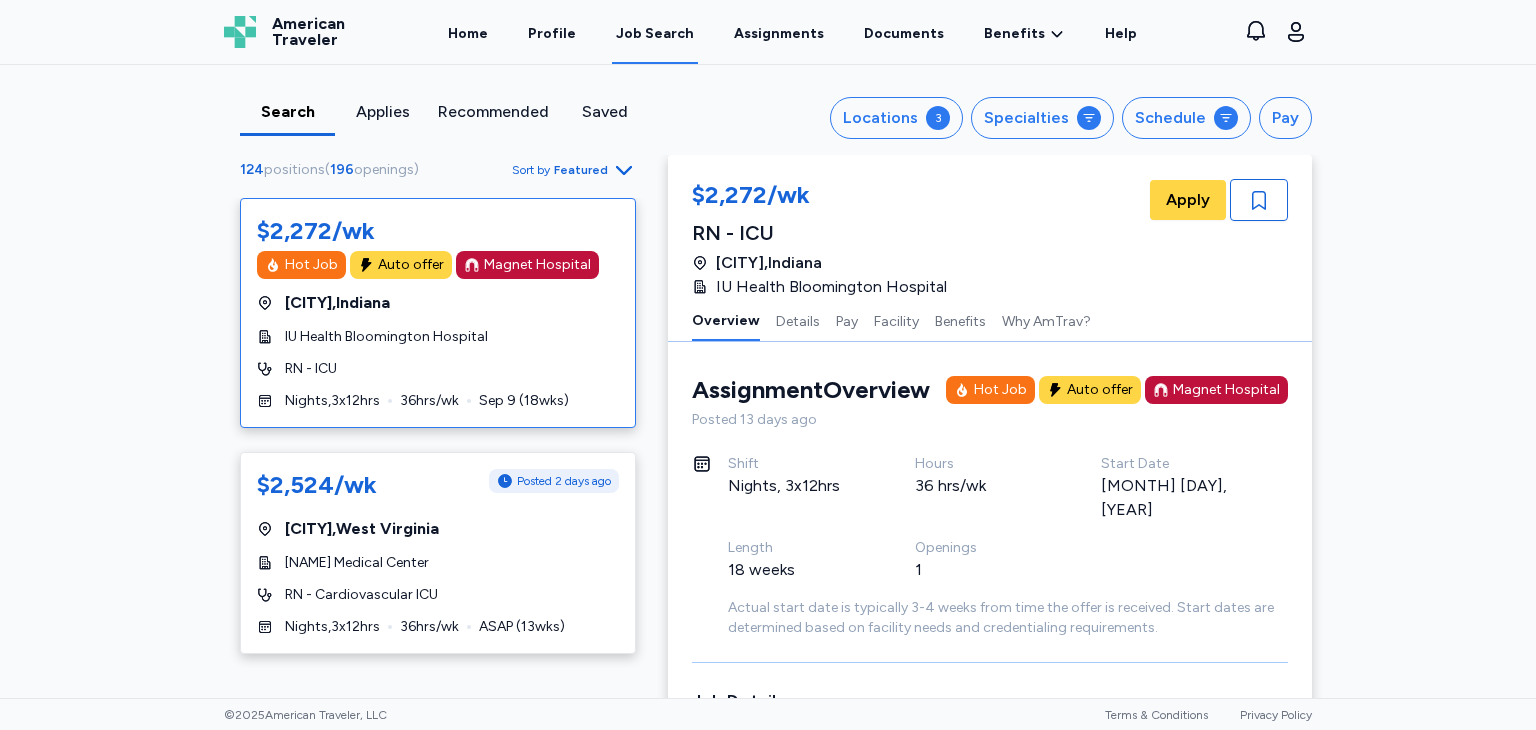 click on "Sort by Featured" at bounding box center [574, 169] 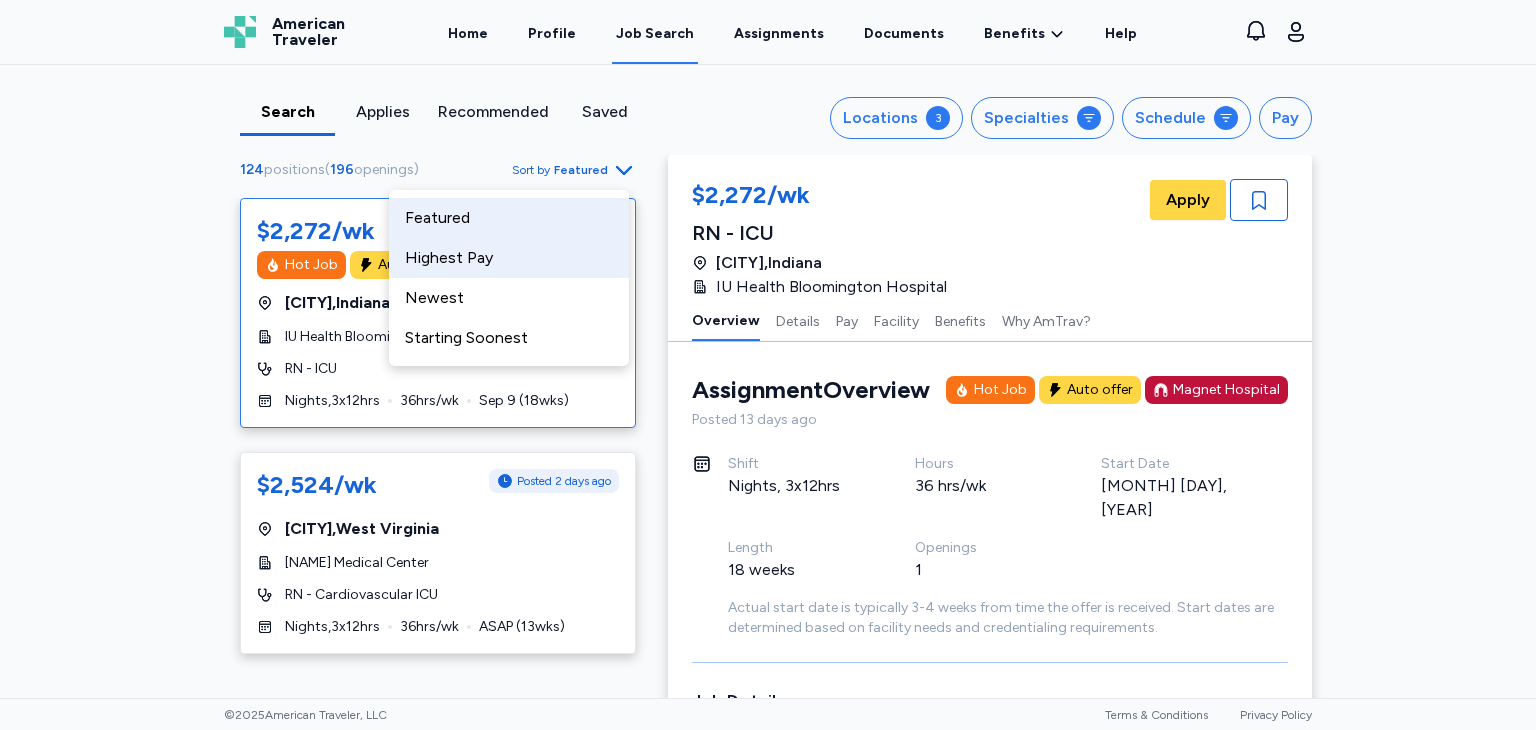 click on "Highest Pay" at bounding box center [509, 258] 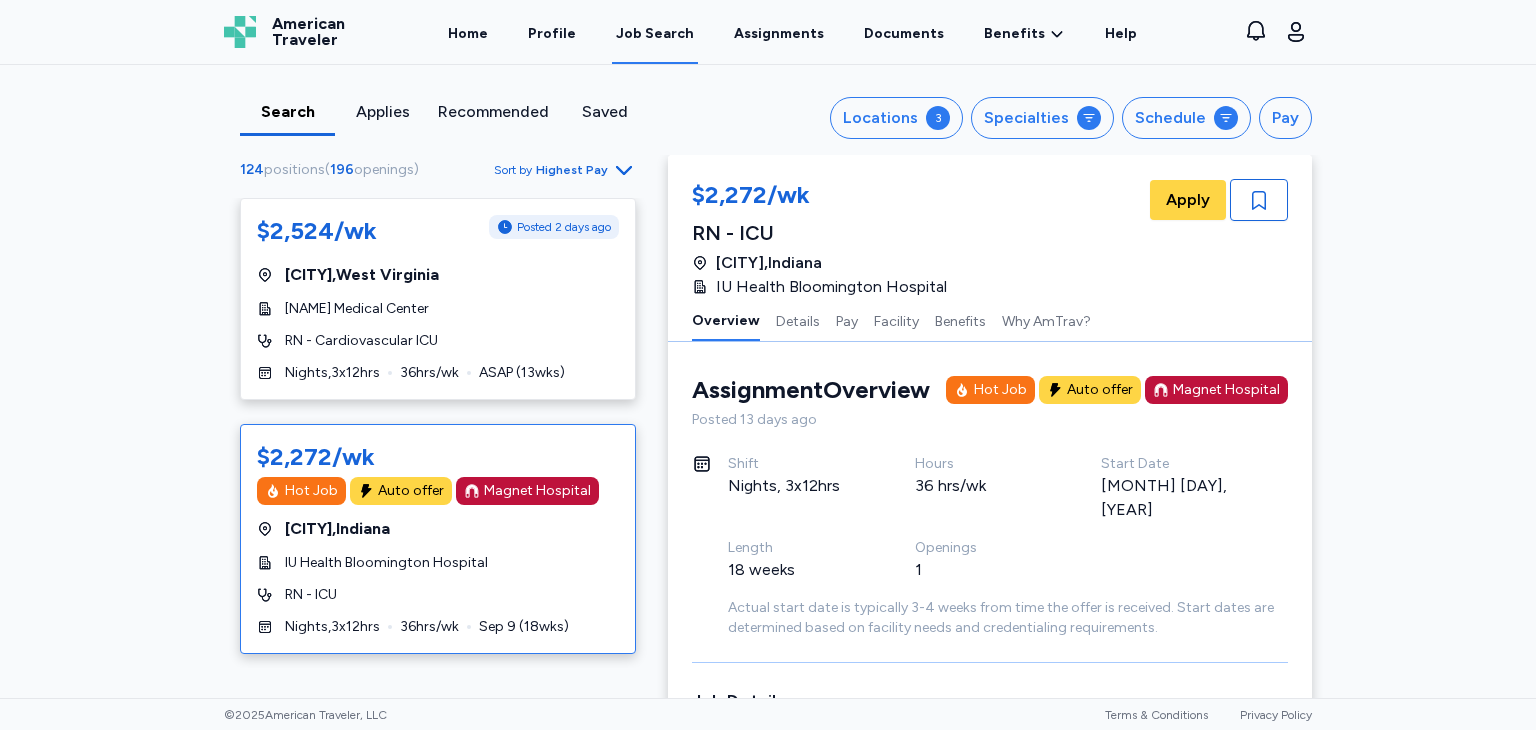 click on "Sort by Highest Pay" at bounding box center (565, 170) 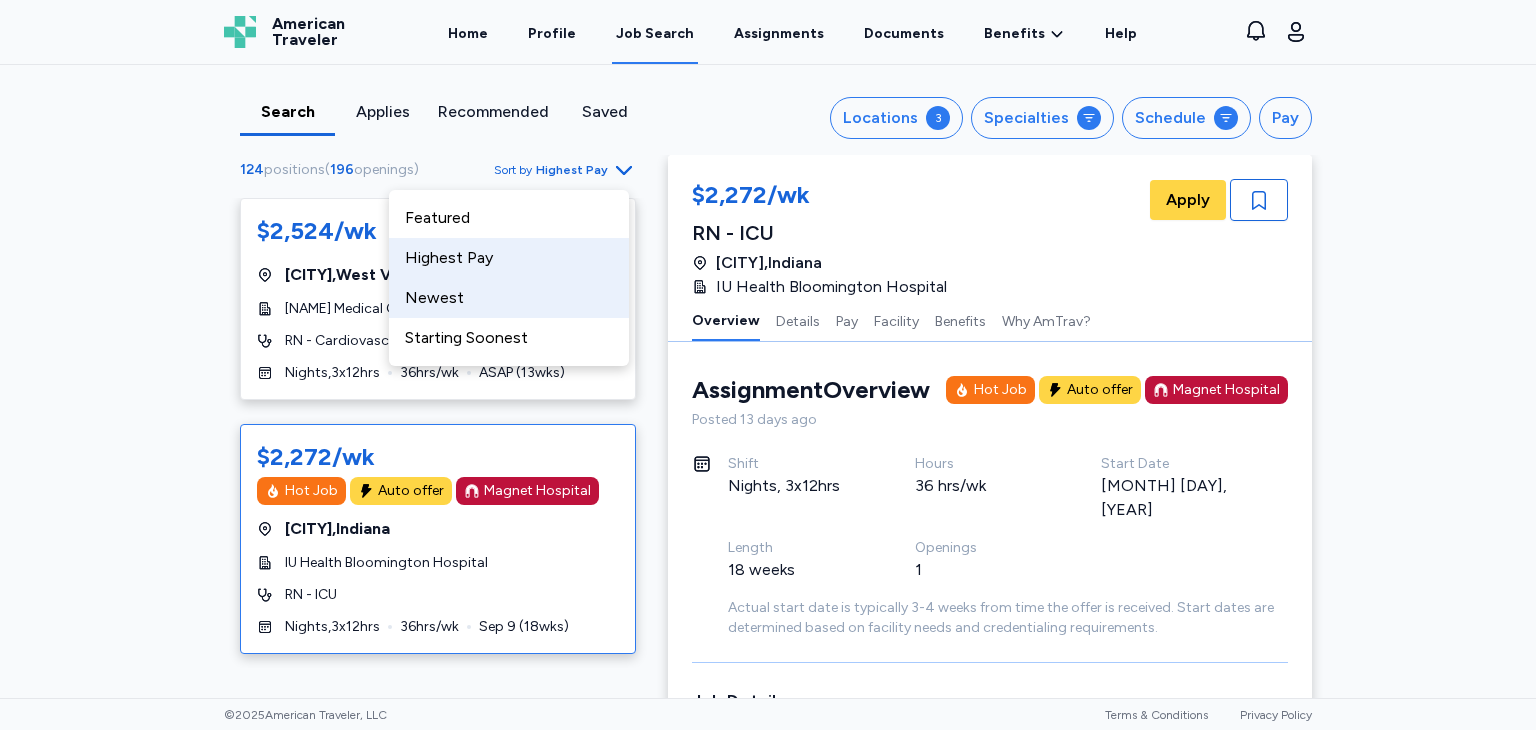click on "Newest" at bounding box center (509, 298) 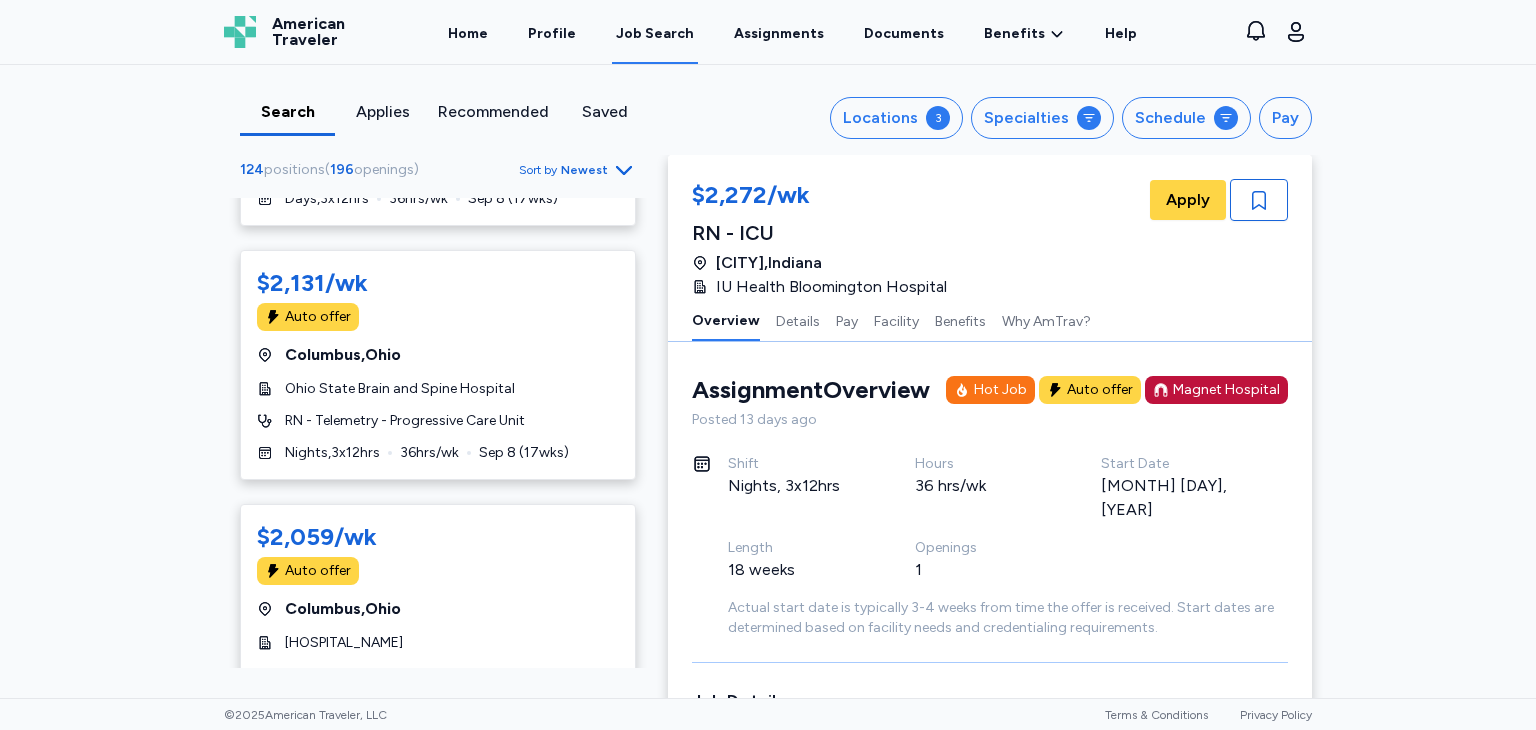 scroll, scrollTop: 2382, scrollLeft: 0, axis: vertical 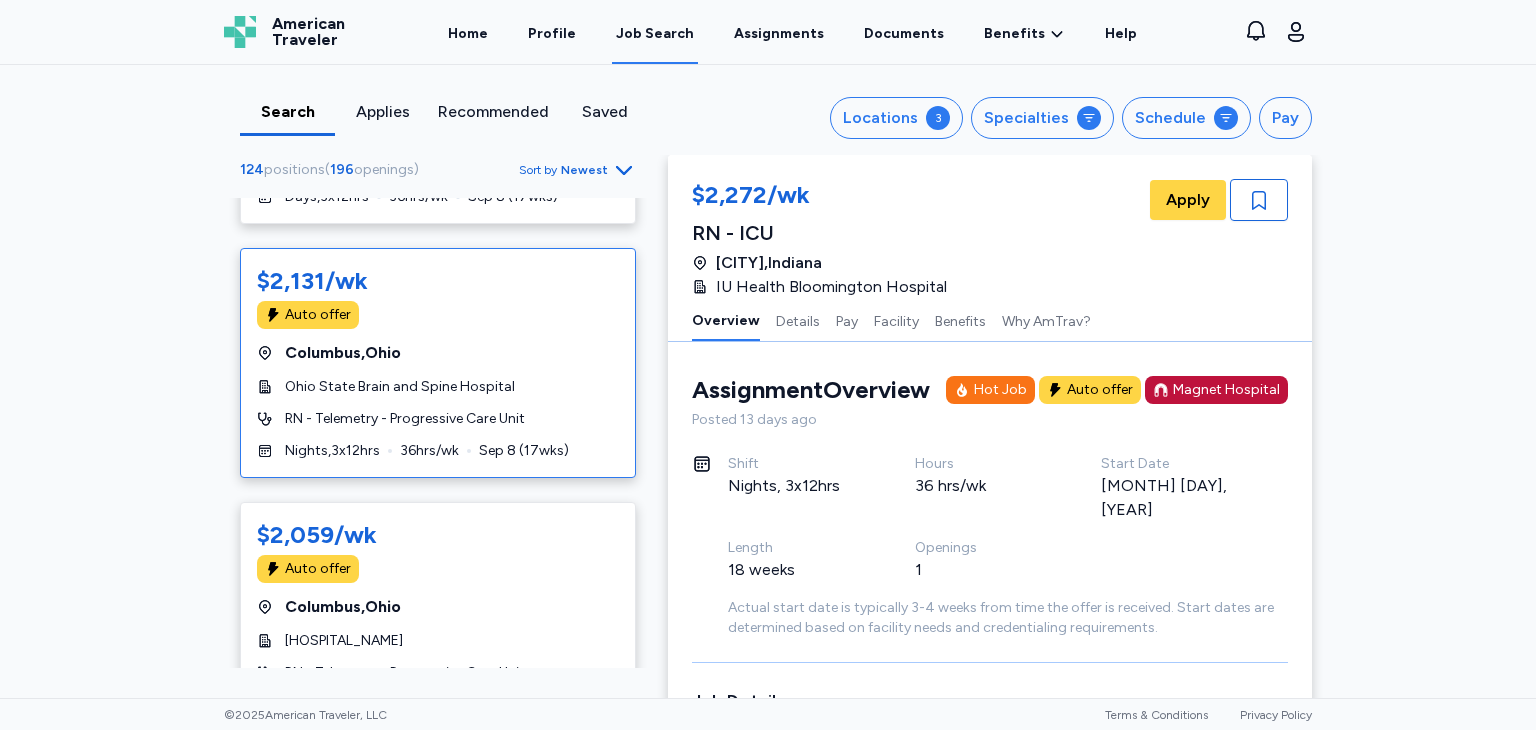 click on "Ohio State Brain and Spine Hospital" at bounding box center [400, 387] 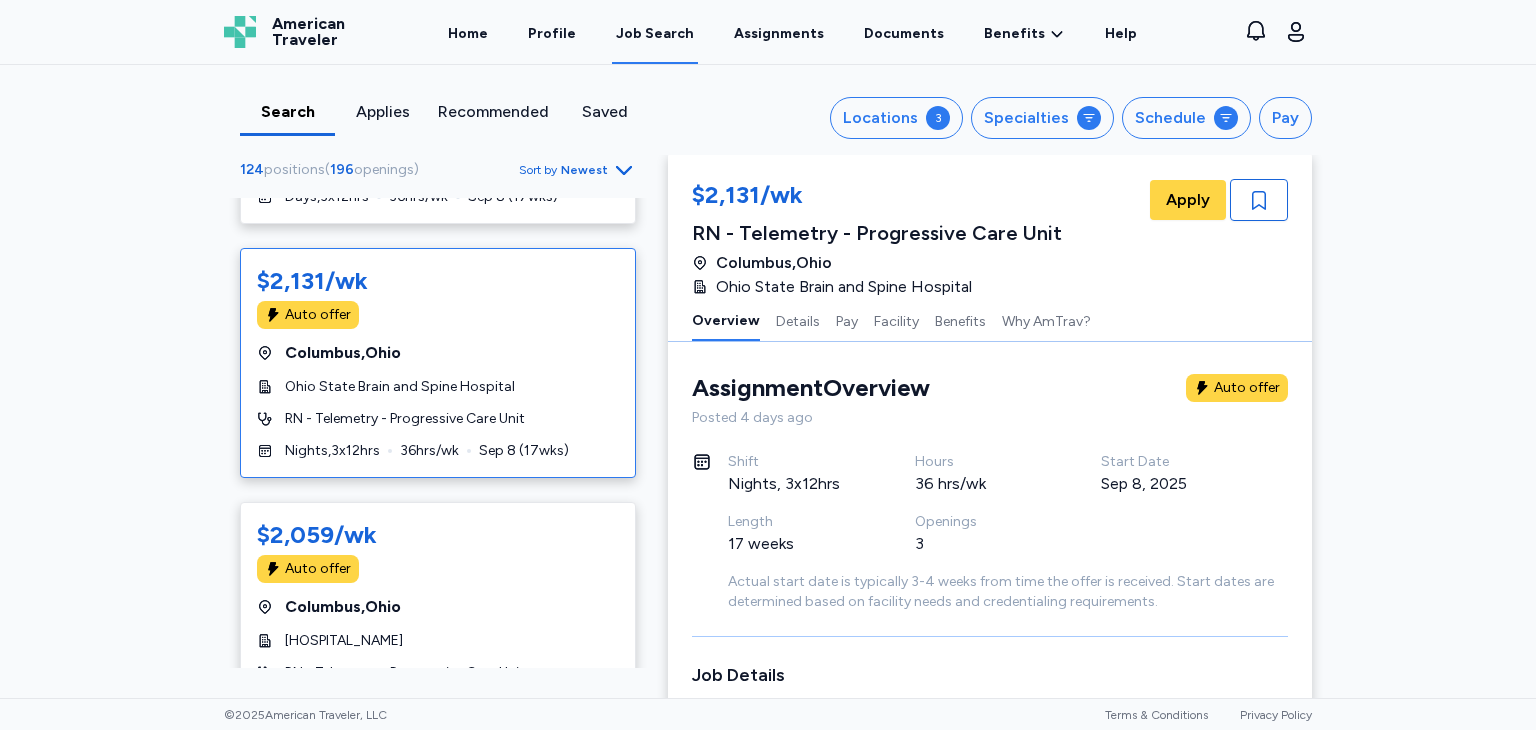 scroll, scrollTop: 0, scrollLeft: 0, axis: both 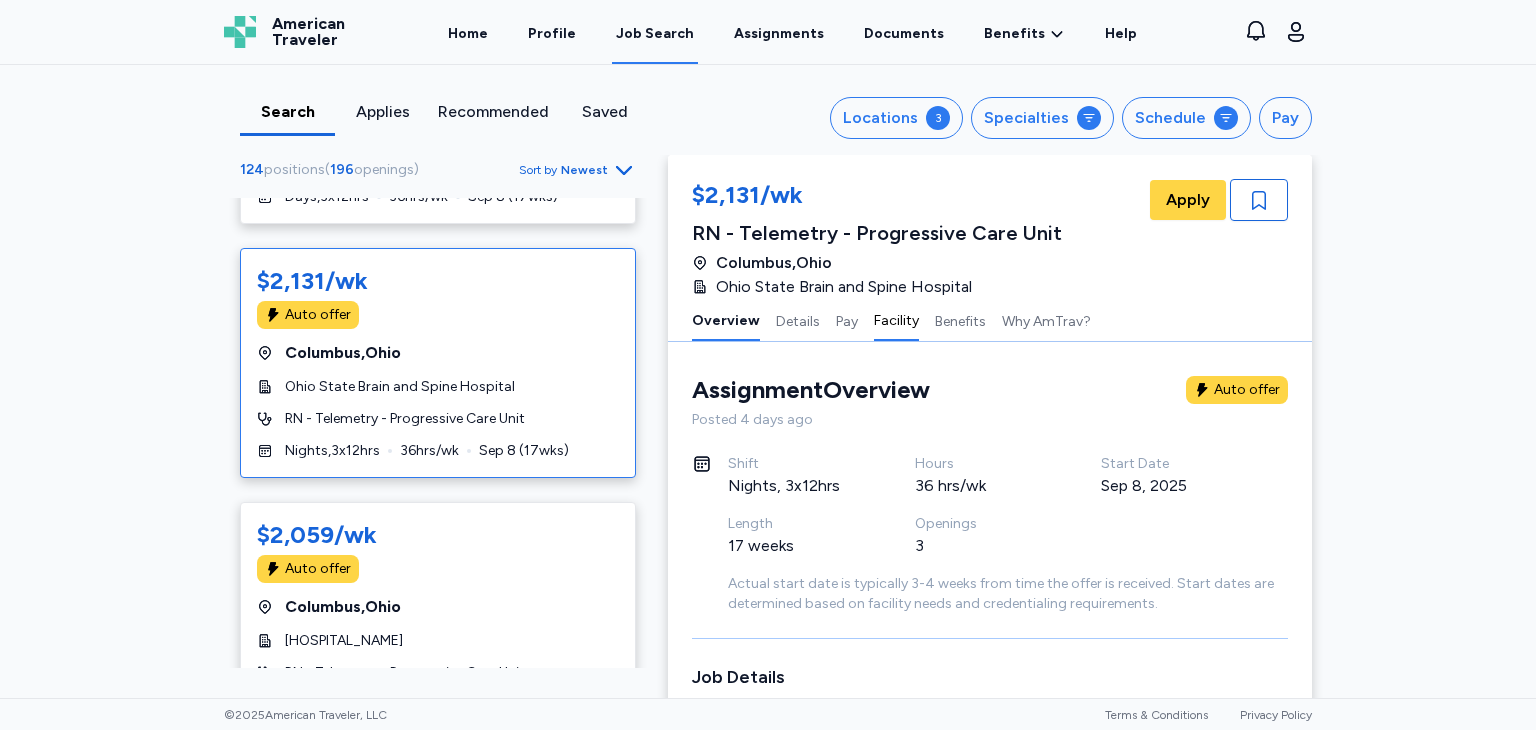 click on "Facility" at bounding box center [896, 320] 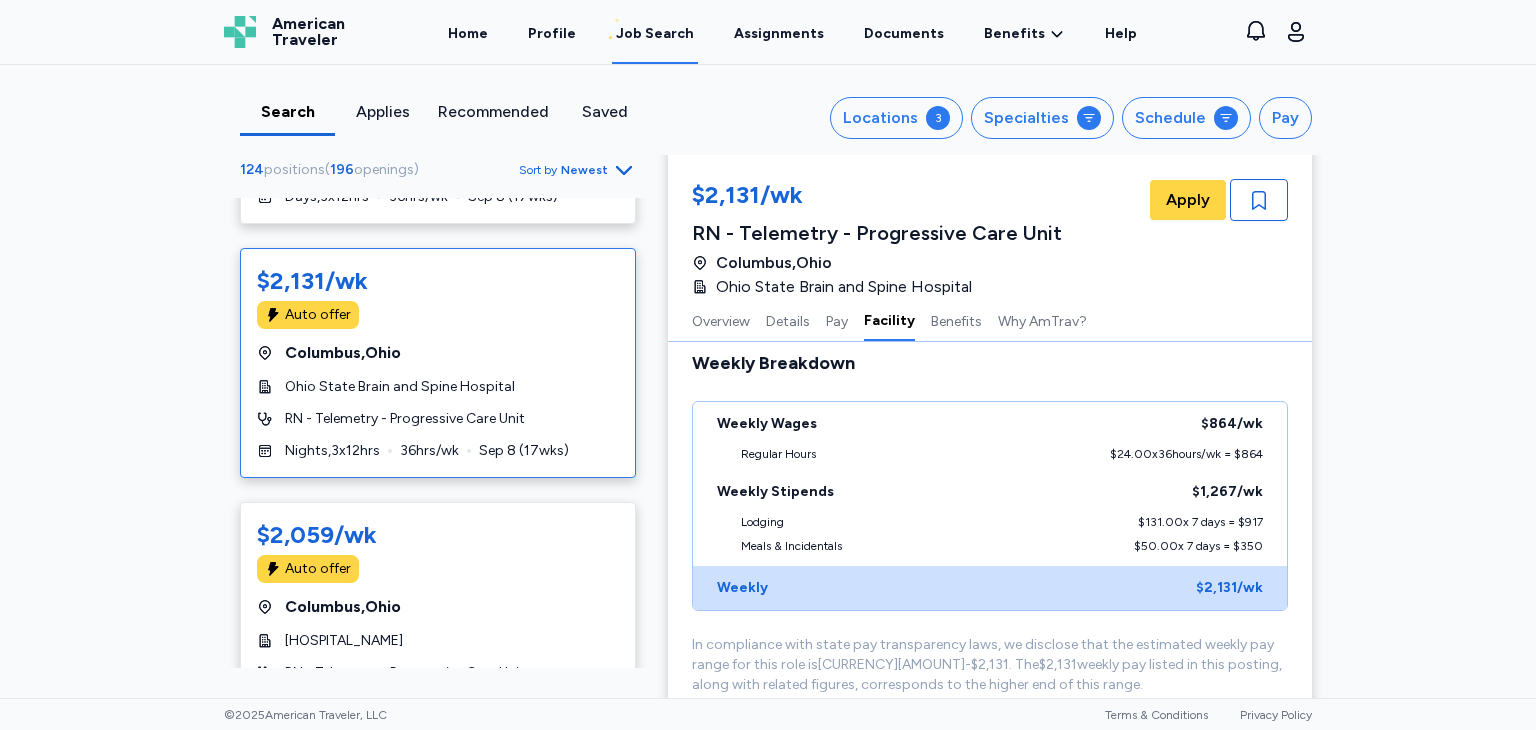 scroll, scrollTop: 1853, scrollLeft: 0, axis: vertical 